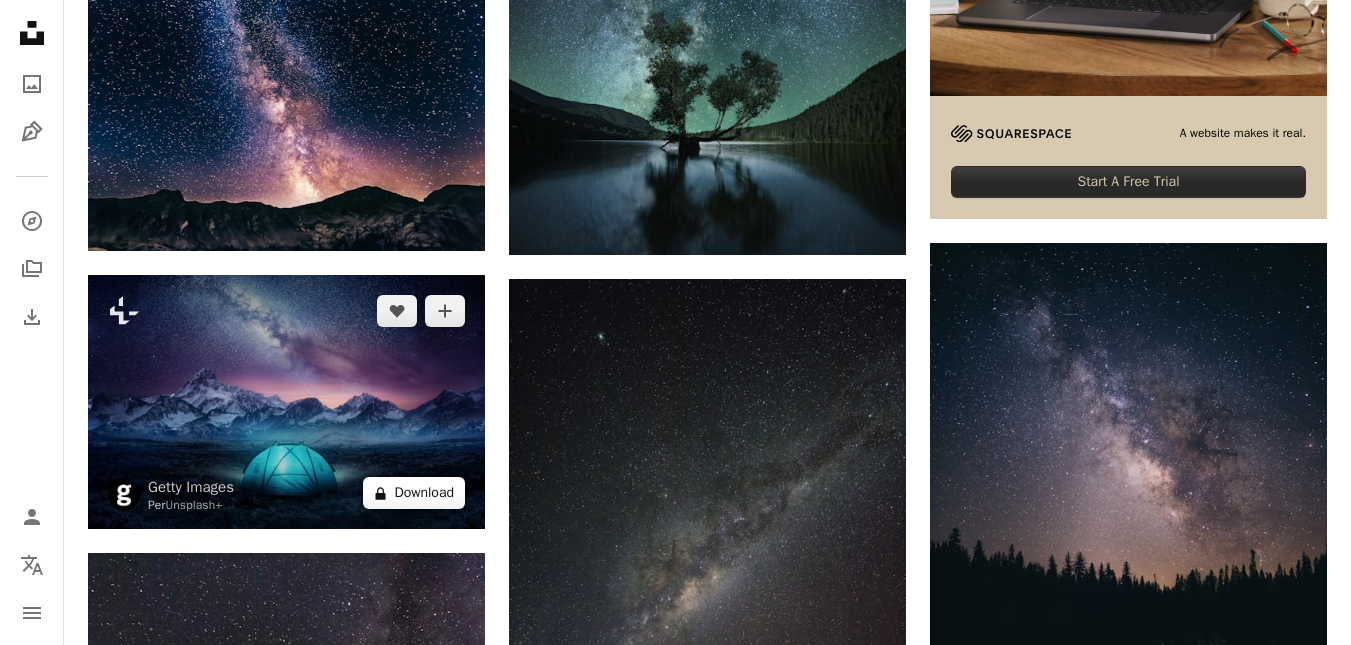 scroll, scrollTop: 800, scrollLeft: 0, axis: vertical 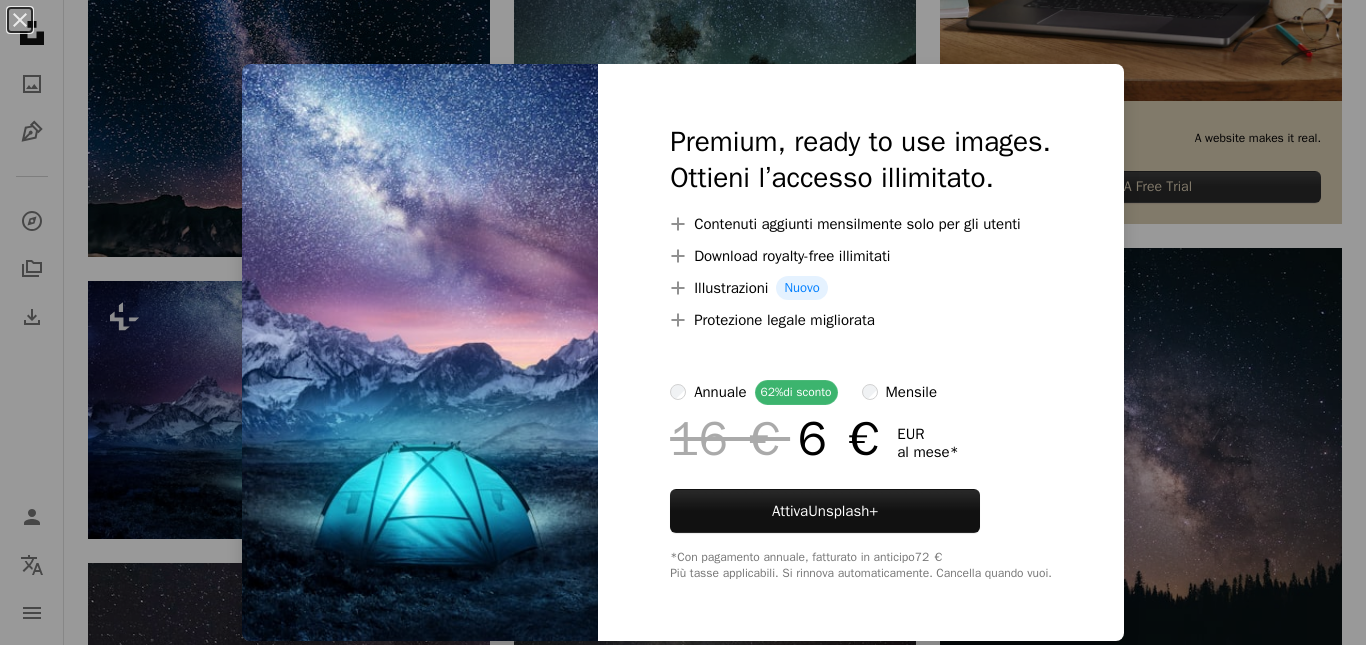 drag, startPoint x: 1275, startPoint y: 263, endPoint x: 1257, endPoint y: 263, distance: 18 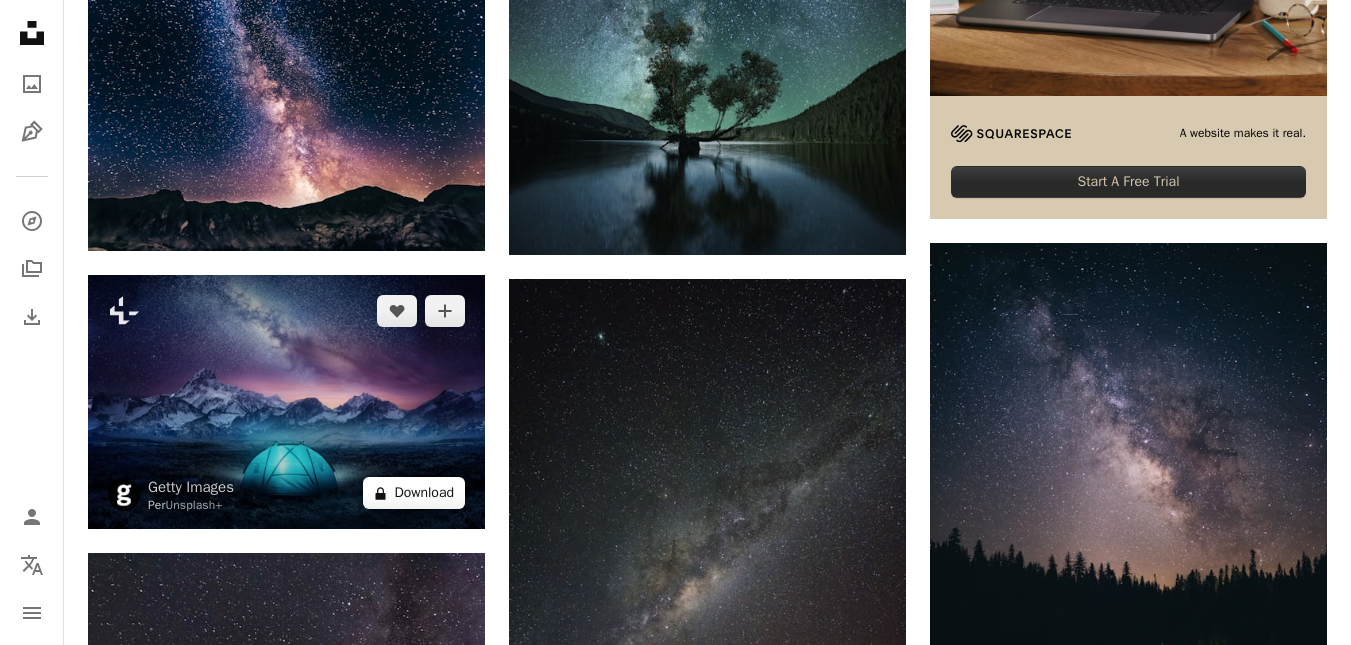 click on "A lock Download" at bounding box center (414, 493) 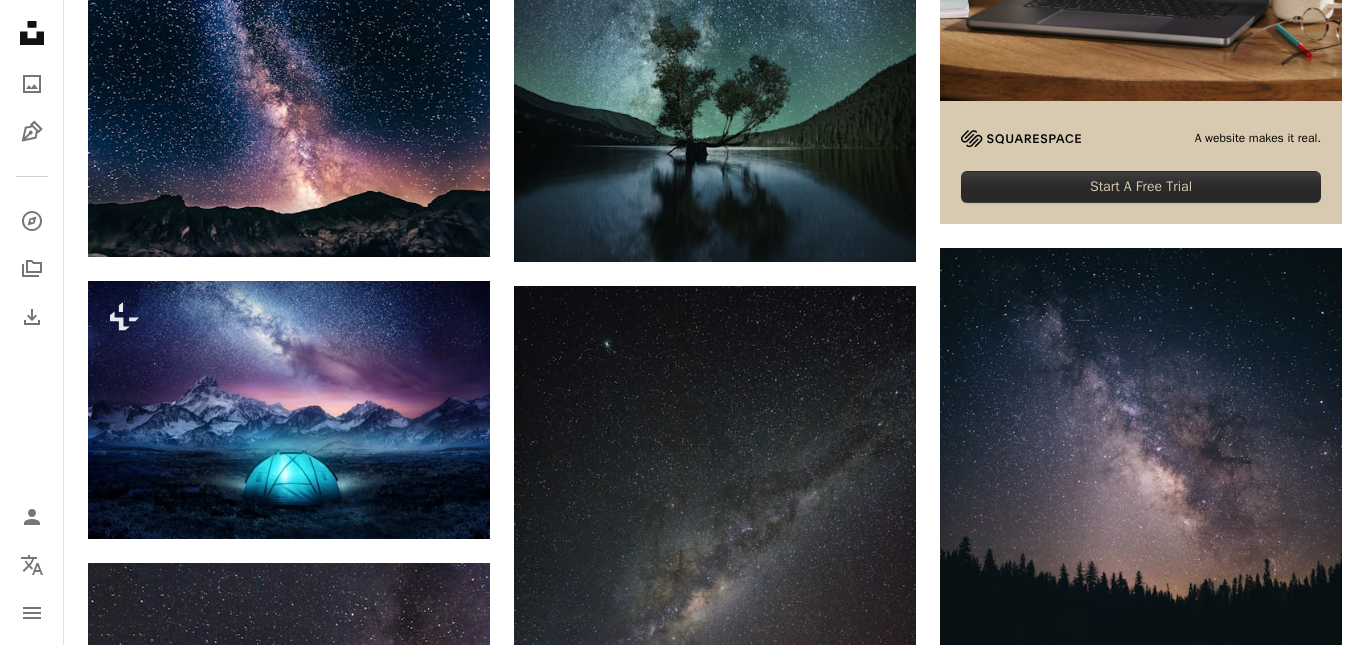 click on "An X shape Premium, ready to use images. Ottieni l’accesso illimitato. A plus sign Contenuti aggiunti mensilmente solo per gli utenti A plus sign Download royalty-free illimitati A plus sign Illustrazioni  Nuovo A plus sign Protezione legale migliorata annuale 62%  di sconto mensile 16 €   6 € EUR al mese * Attiva  Unsplash+ *Con pagamento annuale, fatturato in anticipo  72 € Più tasse applicabili. Si rinnova automaticamente. Cancella quando vuoi." at bounding box center [683, 6374] 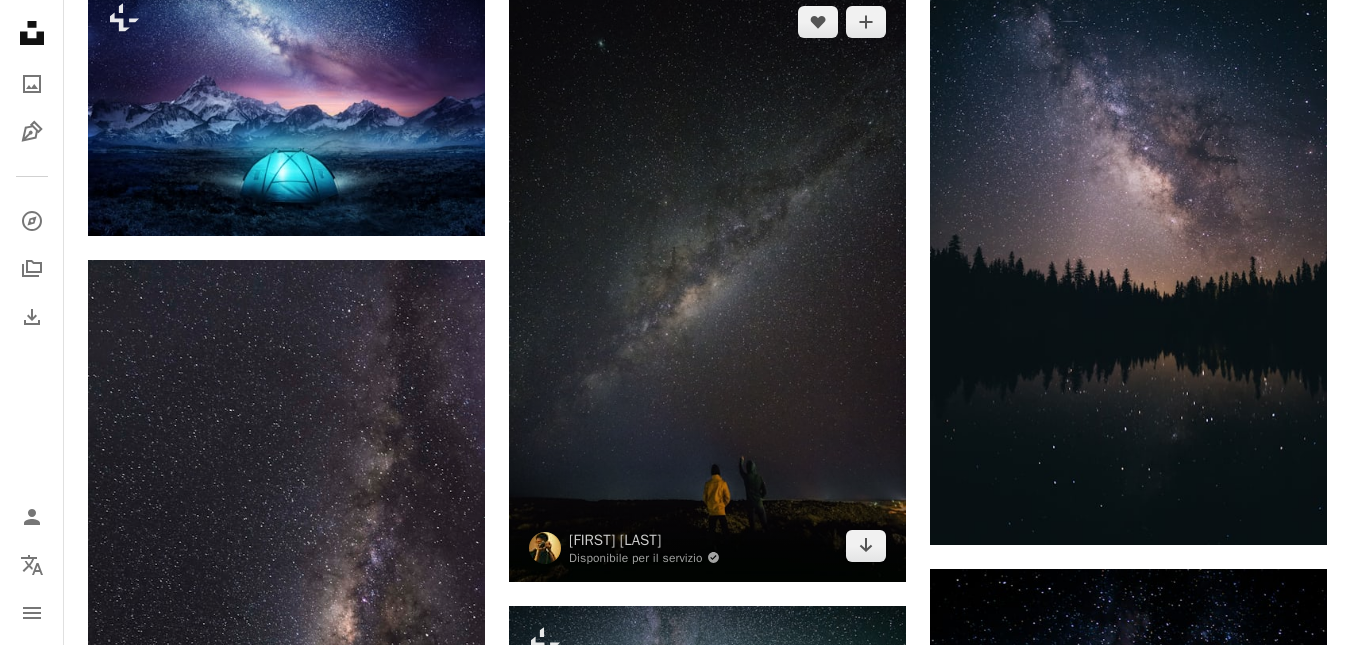 scroll, scrollTop: 1100, scrollLeft: 0, axis: vertical 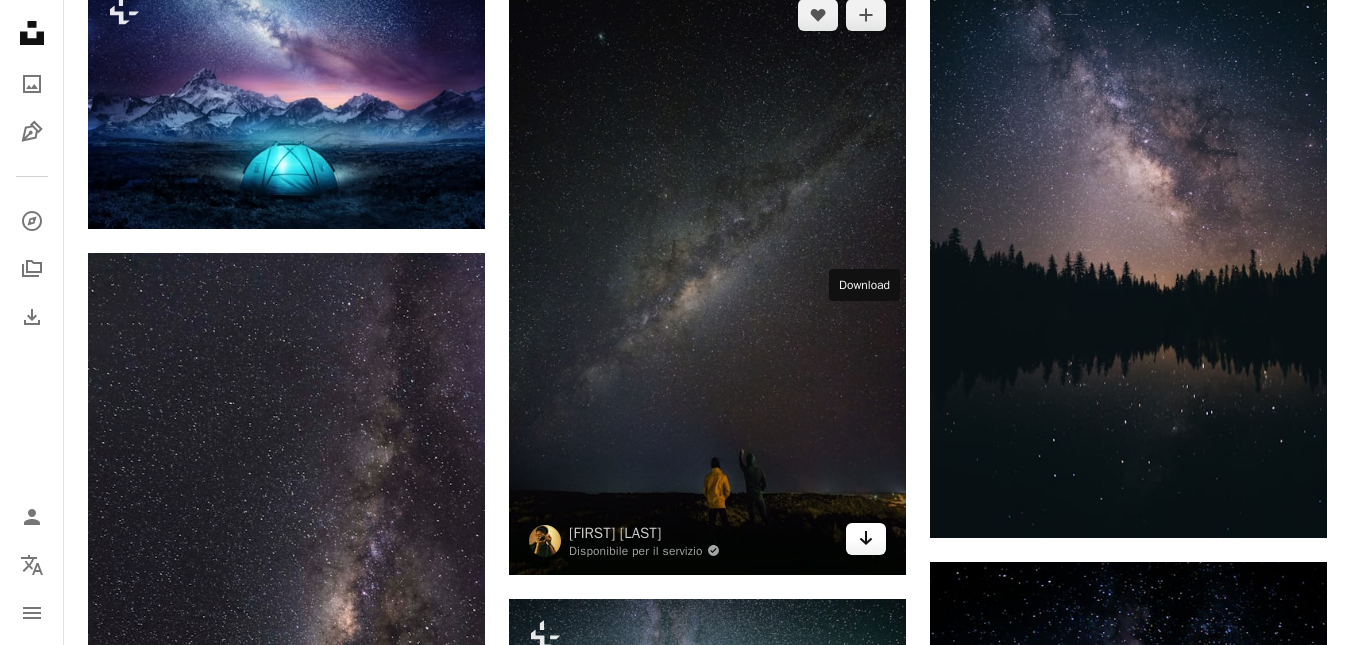 click on "Arrow pointing down" 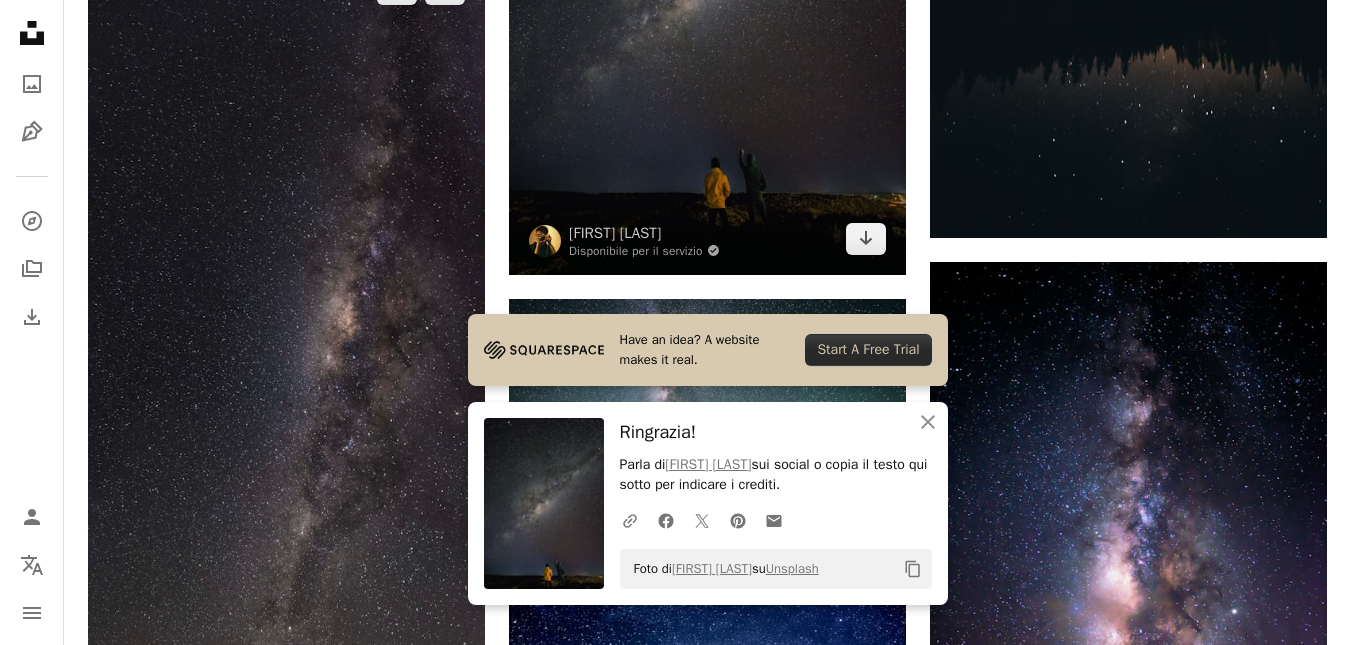 scroll, scrollTop: 1500, scrollLeft: 0, axis: vertical 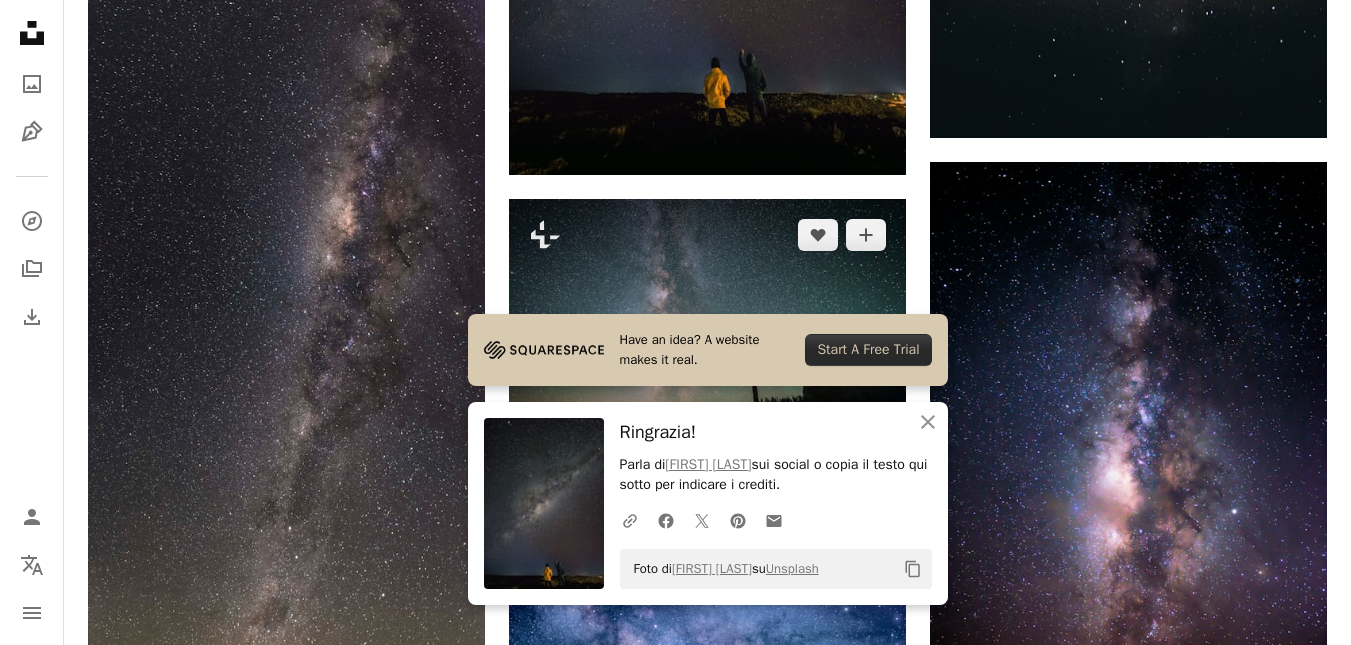 click on "A lock Download" at bounding box center (835, 427) 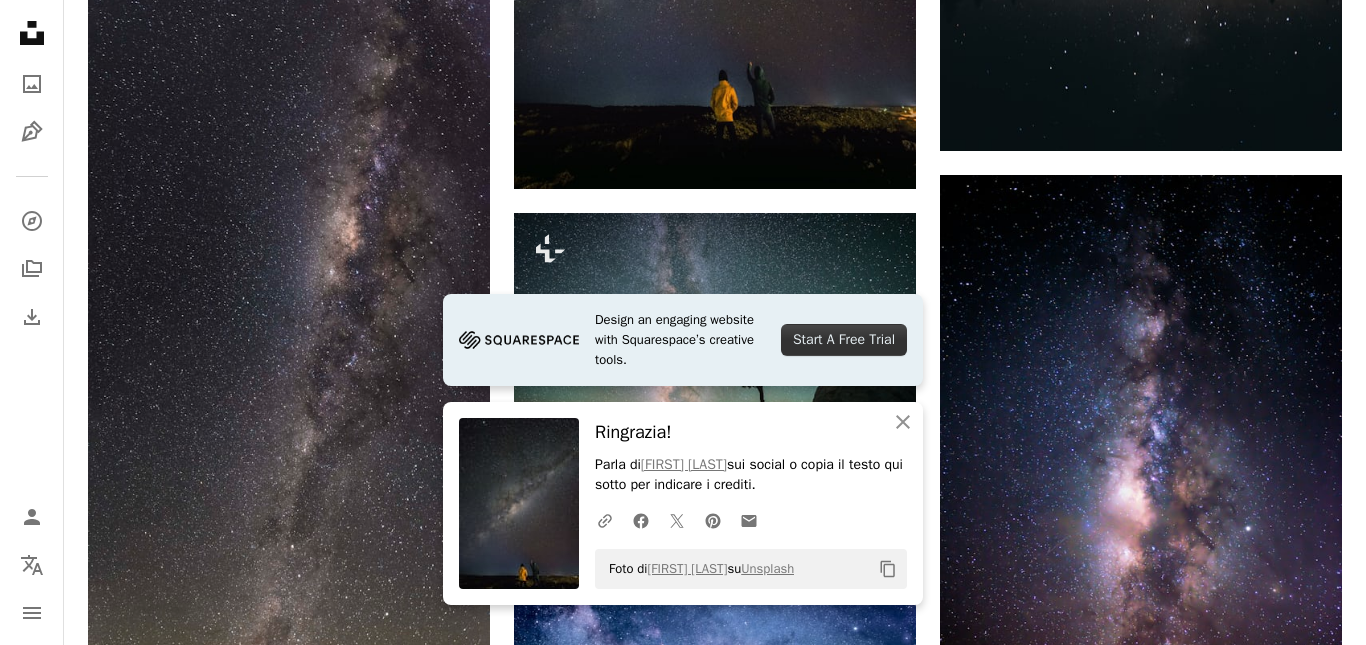 click on "[FIRST] [LAST]" at bounding box center (683, 5674) 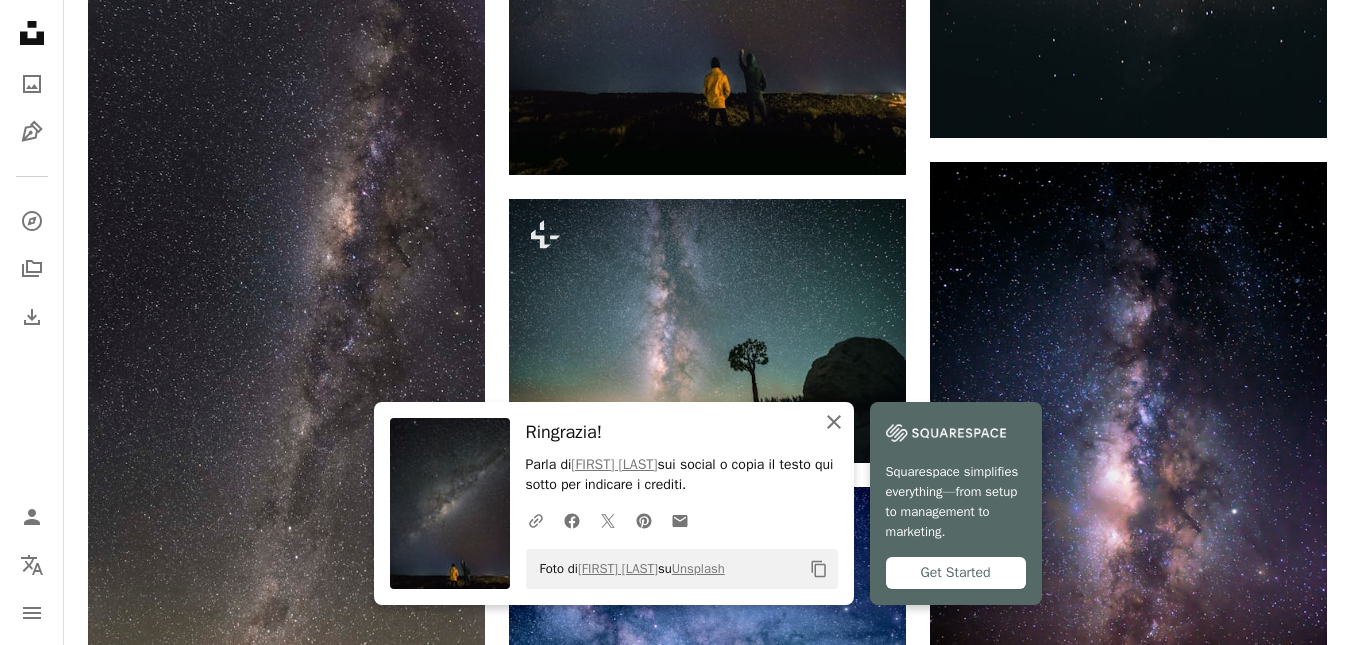 click on "An X shape" 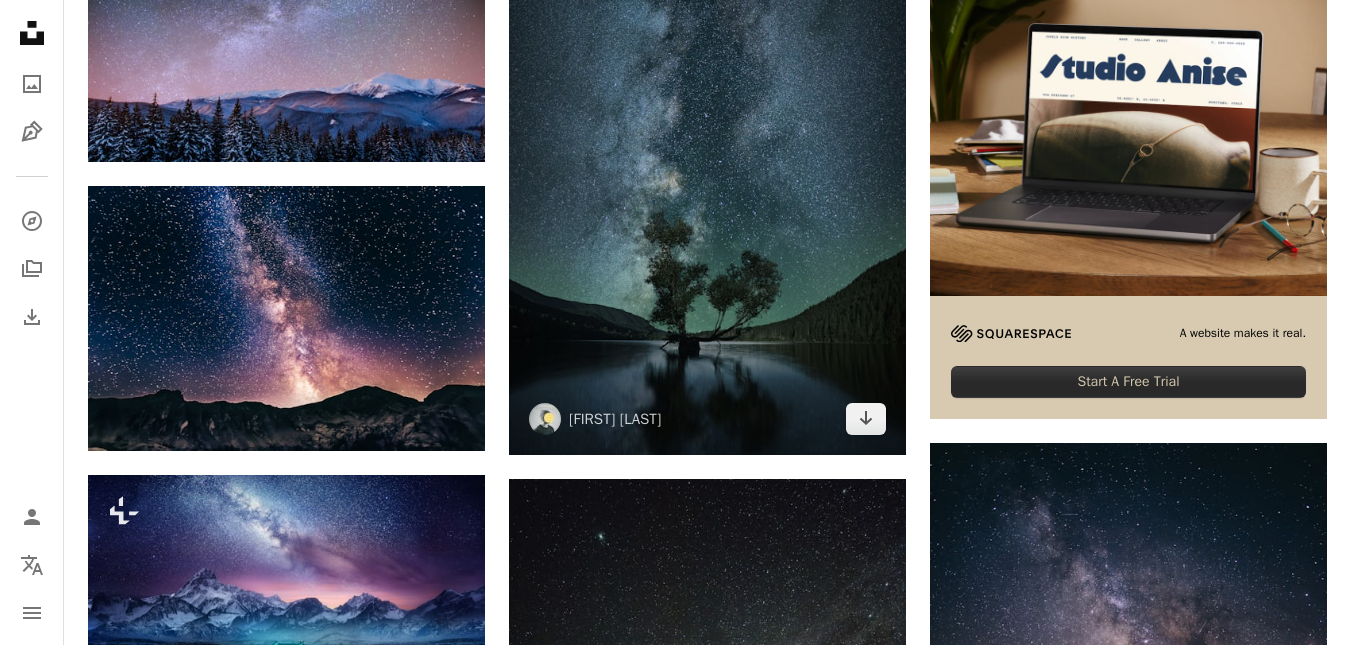 scroll, scrollTop: 700, scrollLeft: 0, axis: vertical 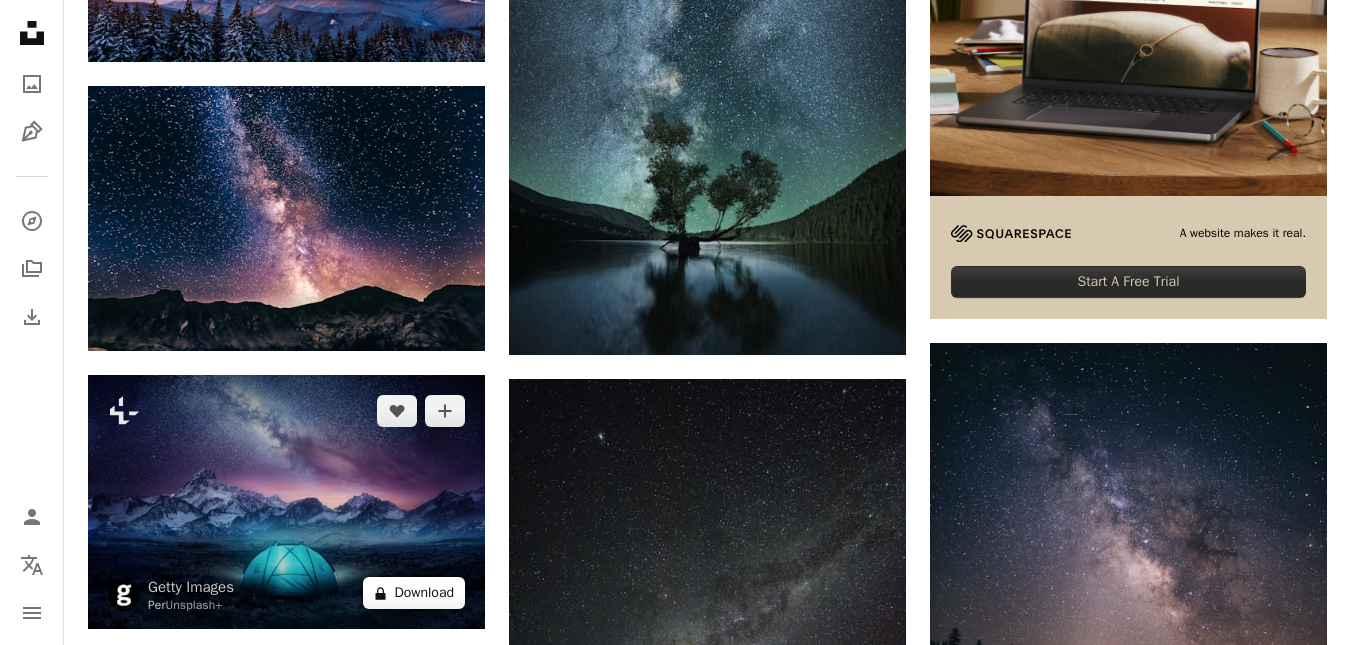 click on "A lock Download" at bounding box center [414, 593] 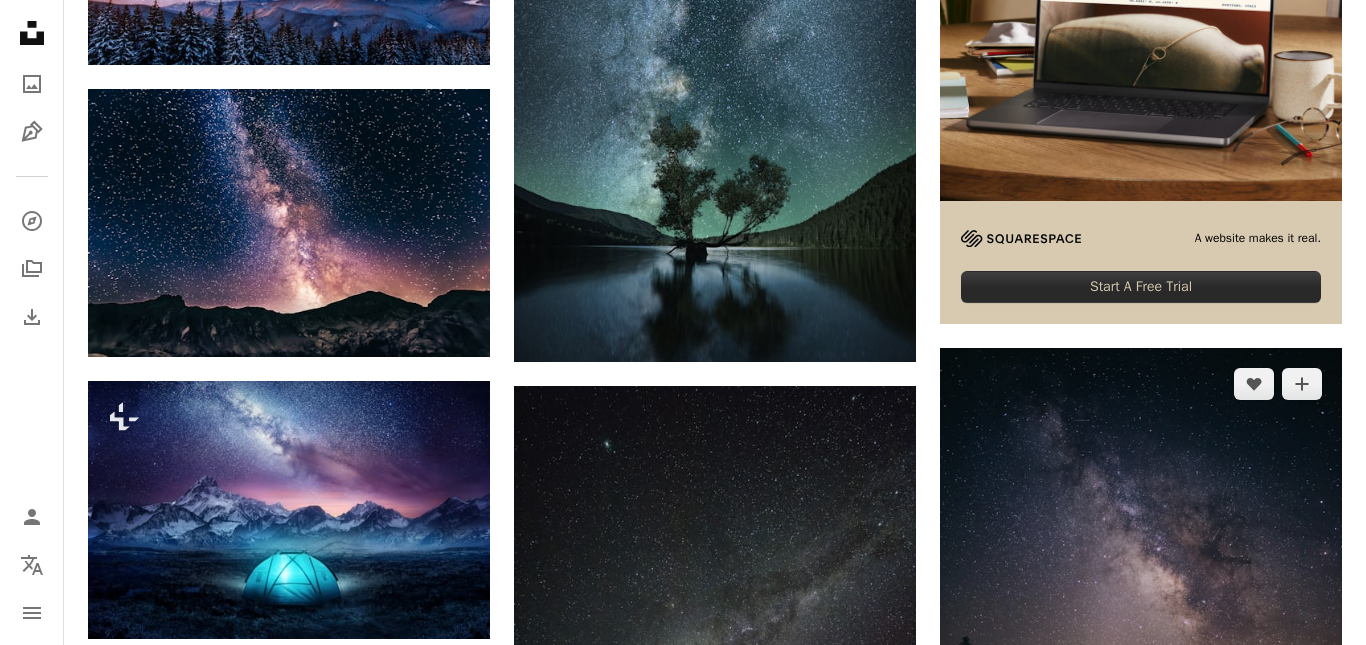 click on "An X shape Premium, ready to use images. Ottieni l’accesso illimitato. A plus sign Contenuti aggiunti mensilmente solo per gli utenti A plus sign Download royalty-free illimitati A plus sign Illustrazioni  Nuovo A plus sign Protezione legale migliorata annuale 62%  di sconto mensile 16 €   6 € EUR al mese * Attiva  Unsplash+ *Con pagamento annuale, fatturato in anticipo  72 € Più tasse applicabili. Si rinnova automaticamente. Cancella quando vuoi." at bounding box center [683, 6474] 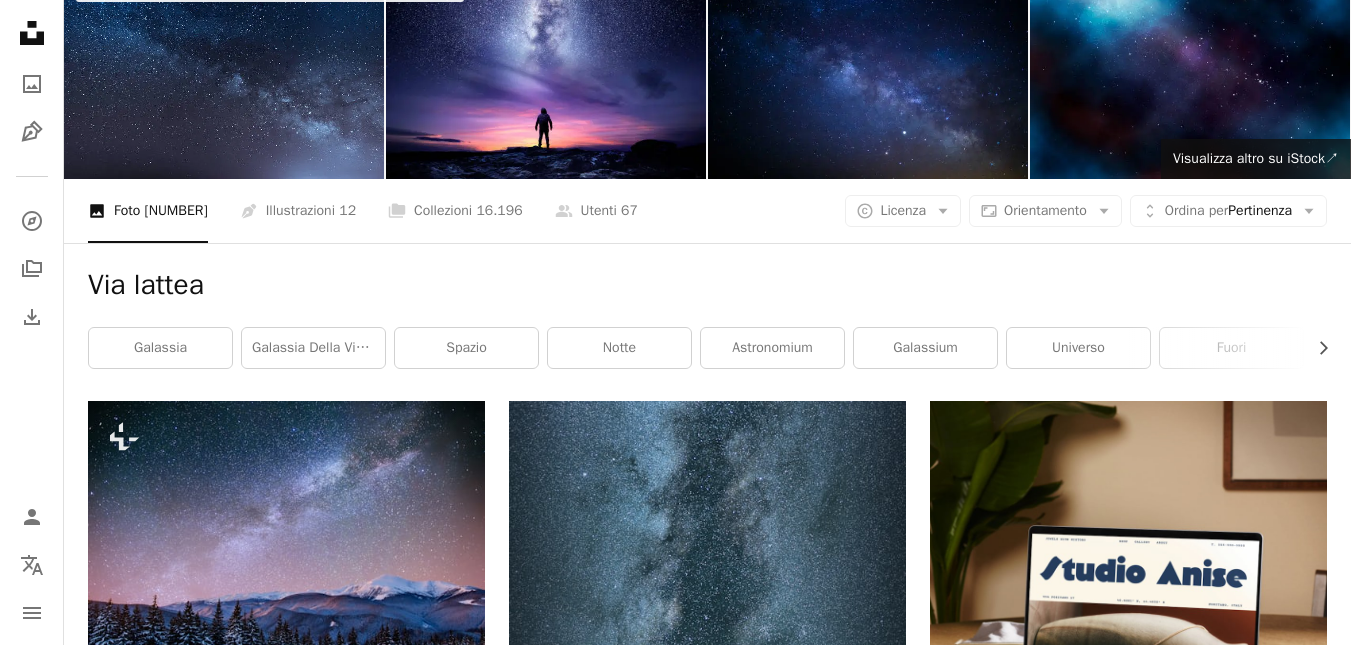 scroll, scrollTop: 0, scrollLeft: 0, axis: both 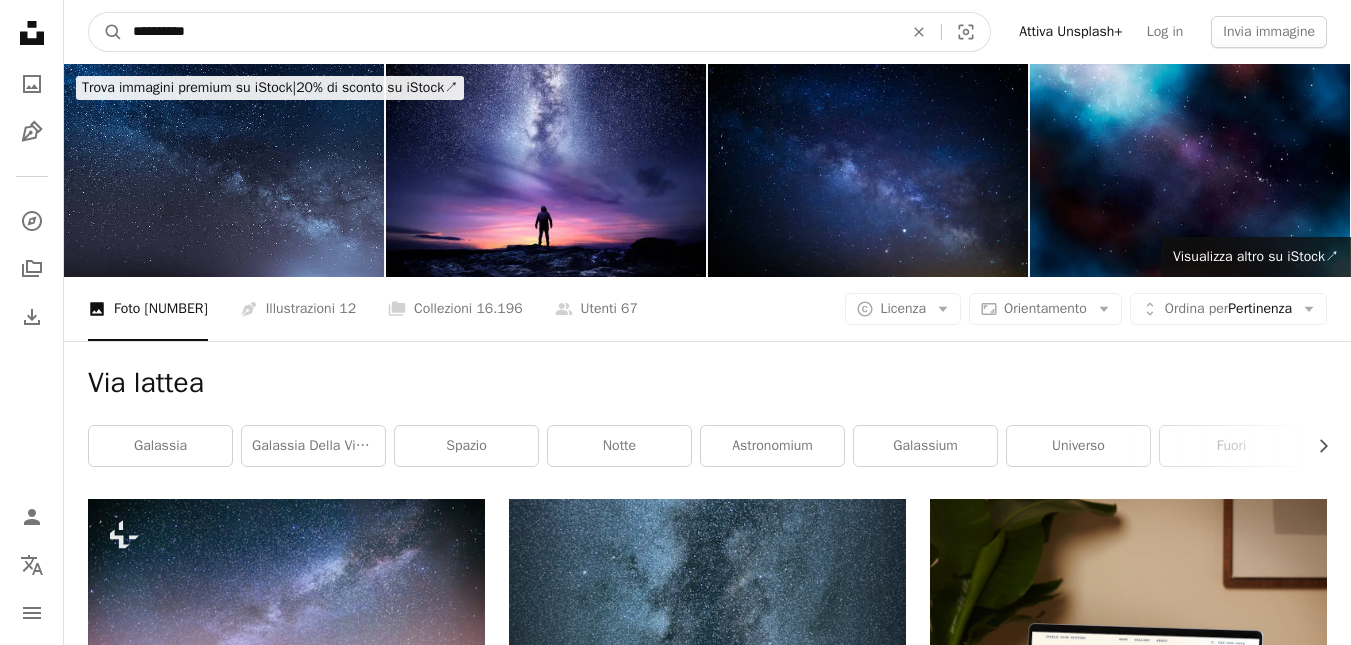 drag, startPoint x: 464, startPoint y: 31, endPoint x: 72, endPoint y: 54, distance: 392.67416 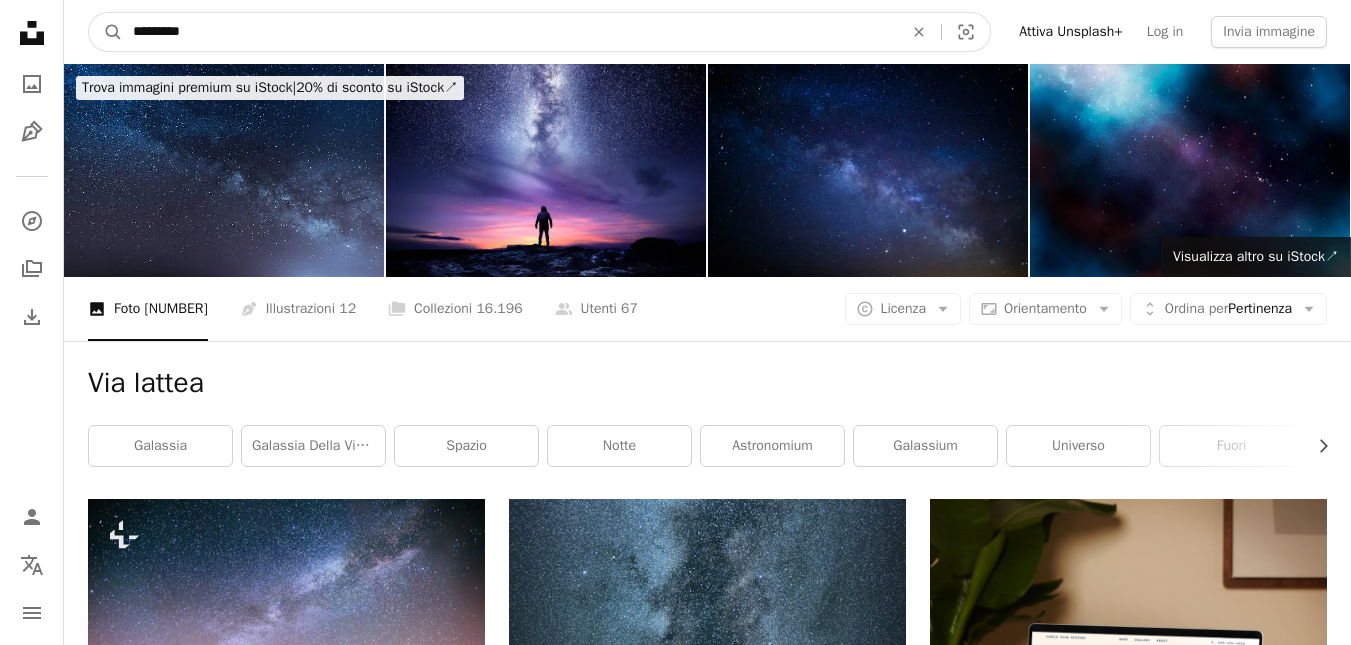 type on "*********" 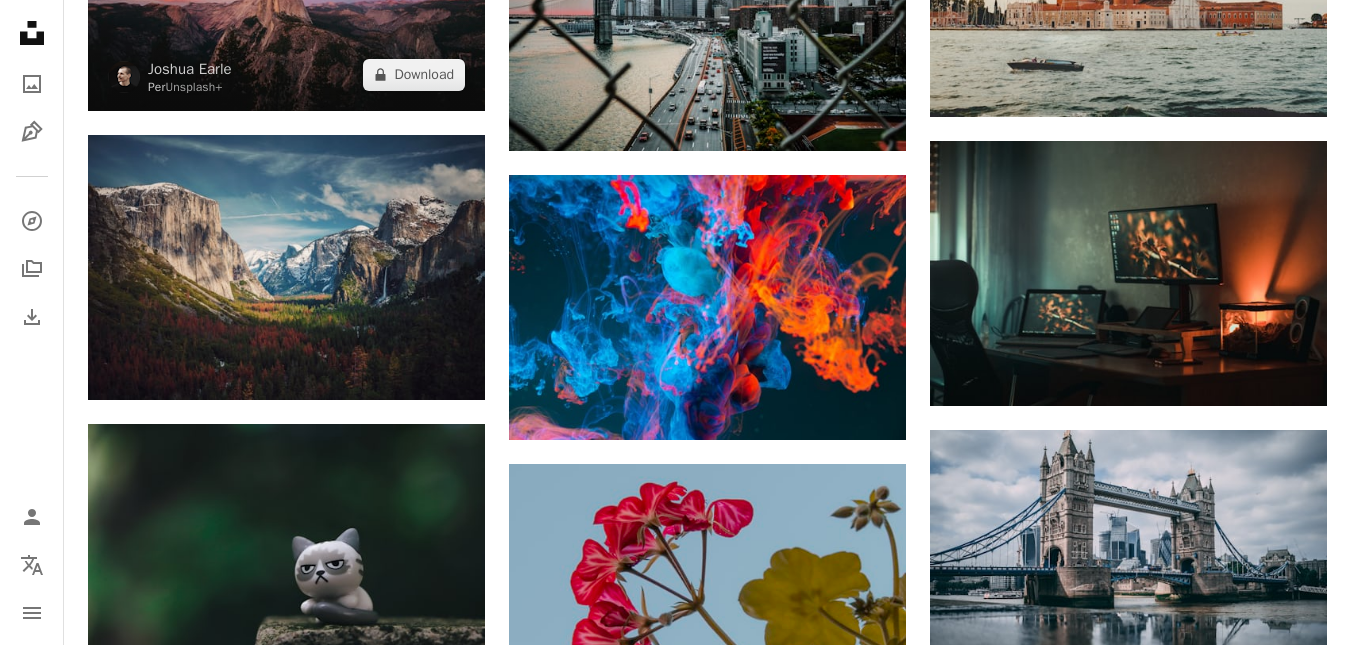 scroll, scrollTop: 1800, scrollLeft: 0, axis: vertical 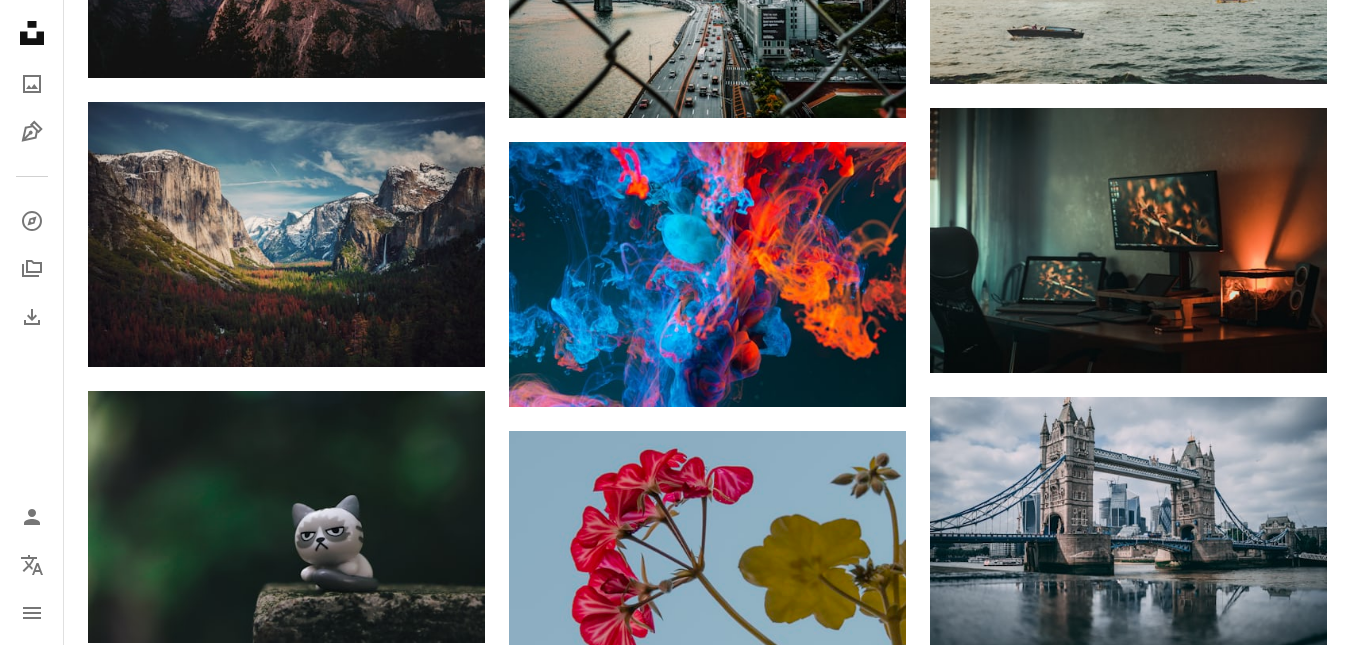click on "Carica altro" at bounding box center (707, 1062) 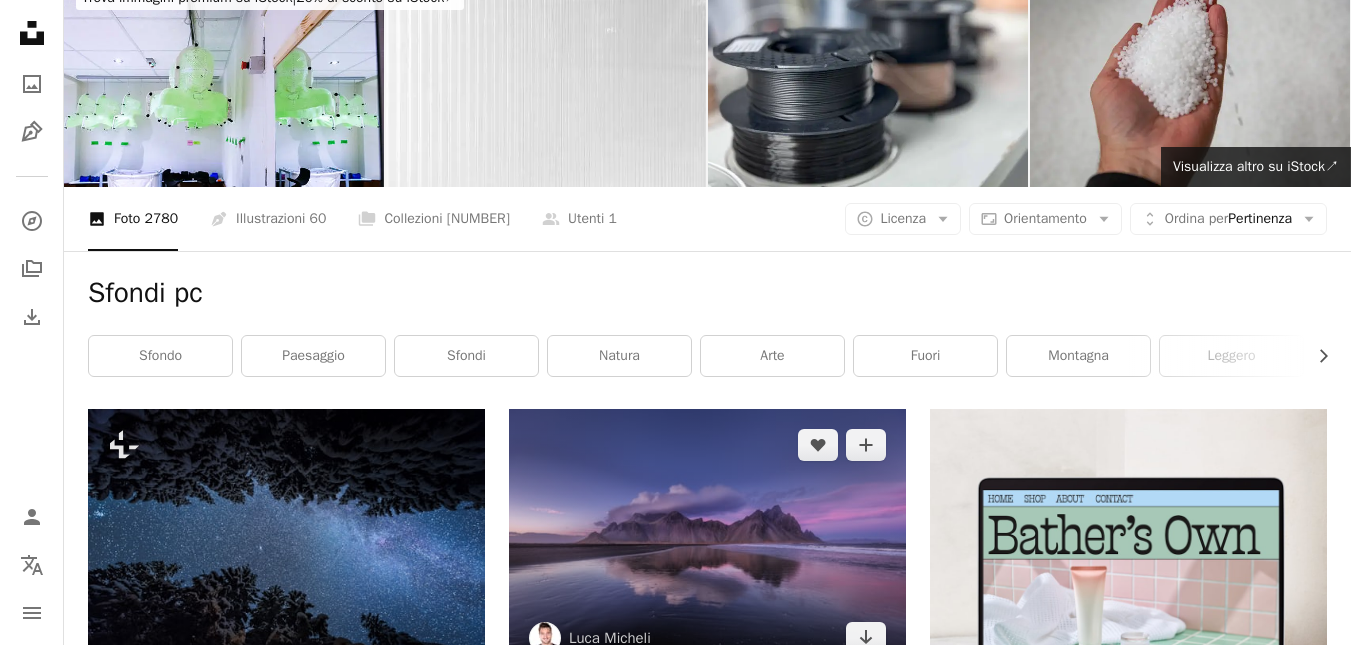 scroll, scrollTop: 0, scrollLeft: 0, axis: both 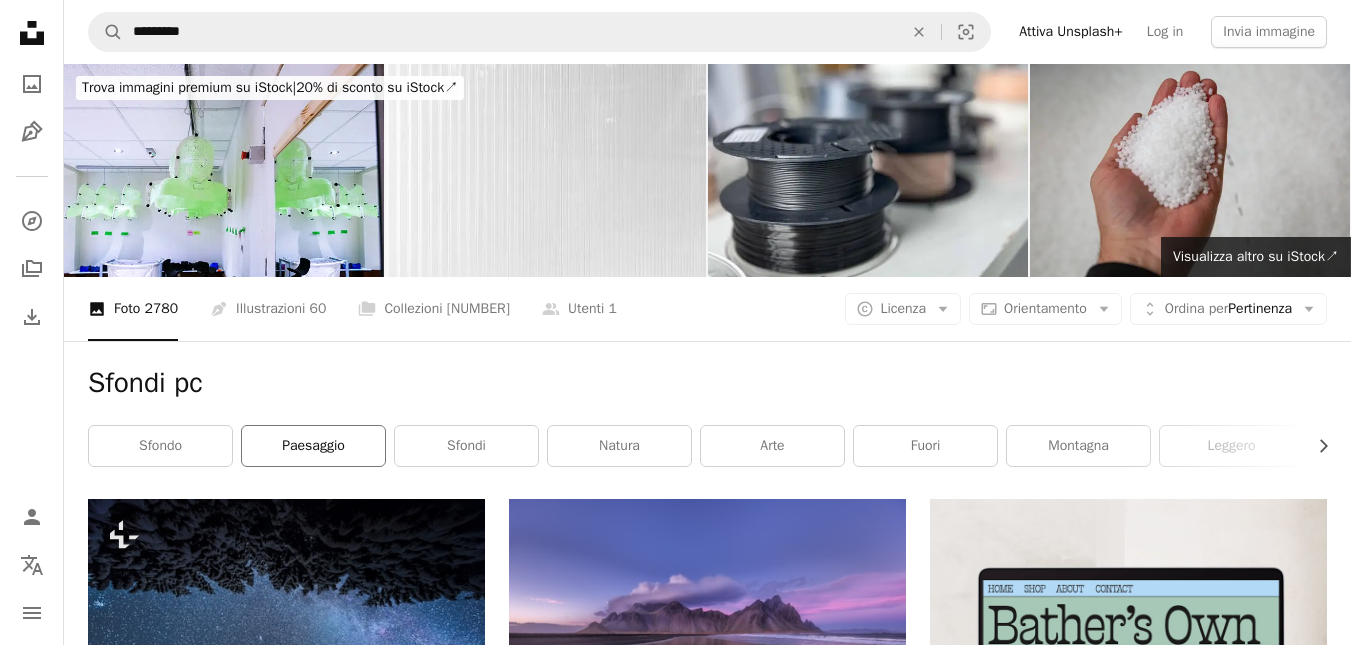 click on "paesaggio" at bounding box center [313, 446] 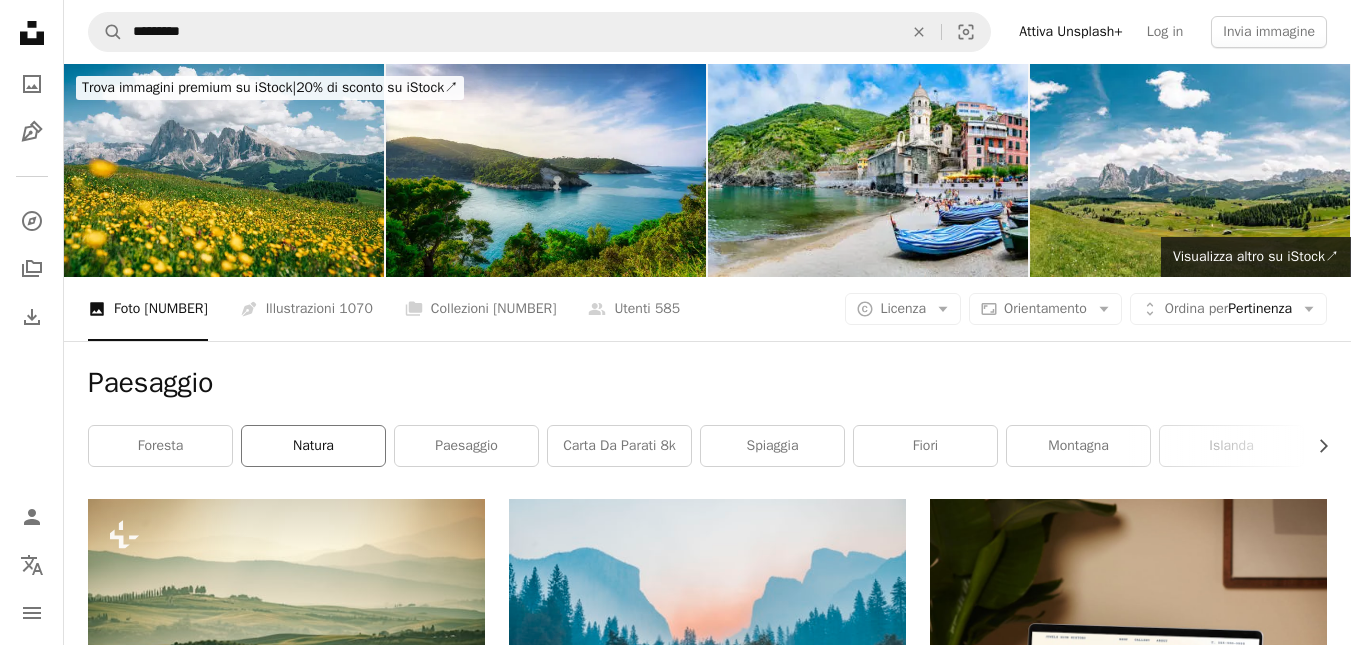 scroll, scrollTop: 200, scrollLeft: 0, axis: vertical 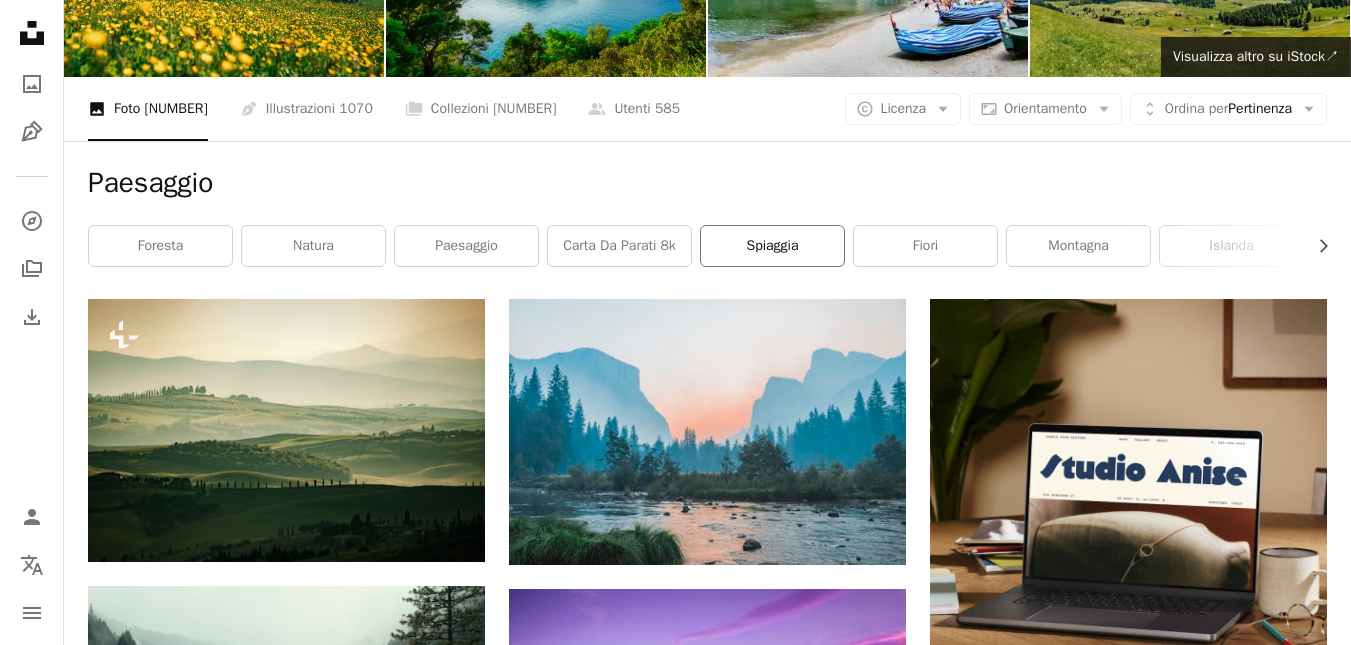 click on "spiaggia" at bounding box center (772, 246) 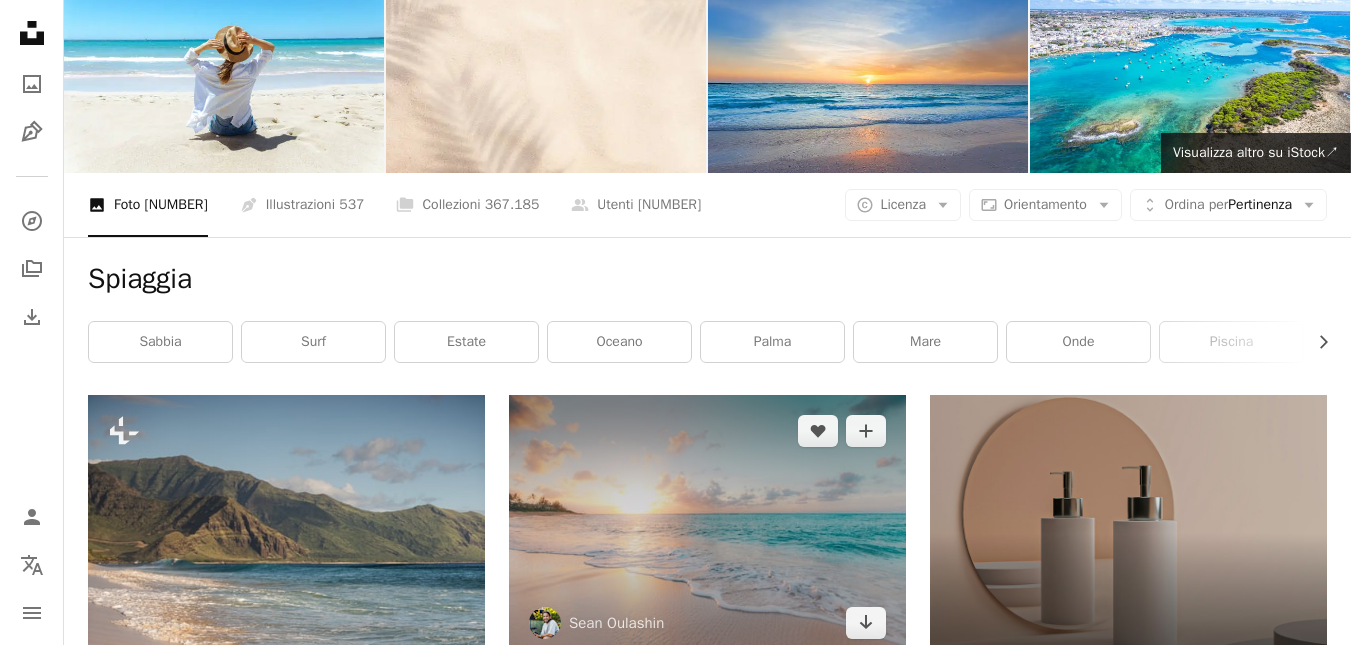 scroll, scrollTop: 0, scrollLeft: 0, axis: both 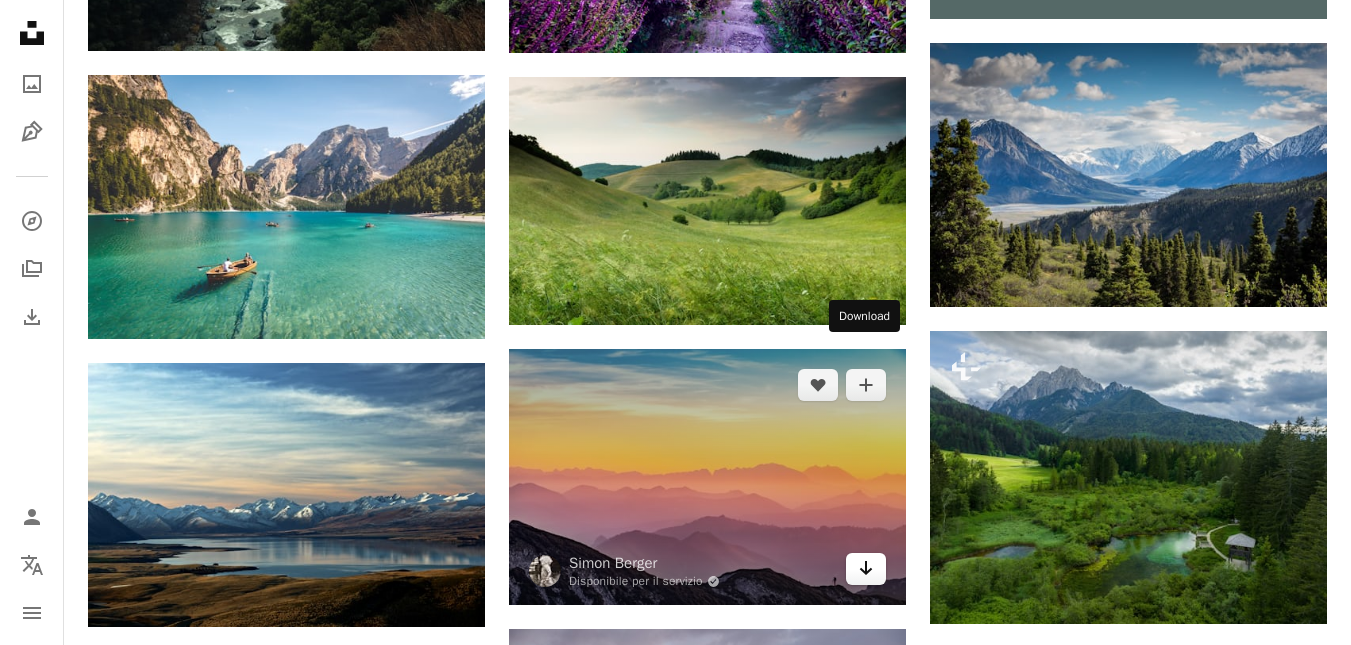 click on "Arrow pointing down" 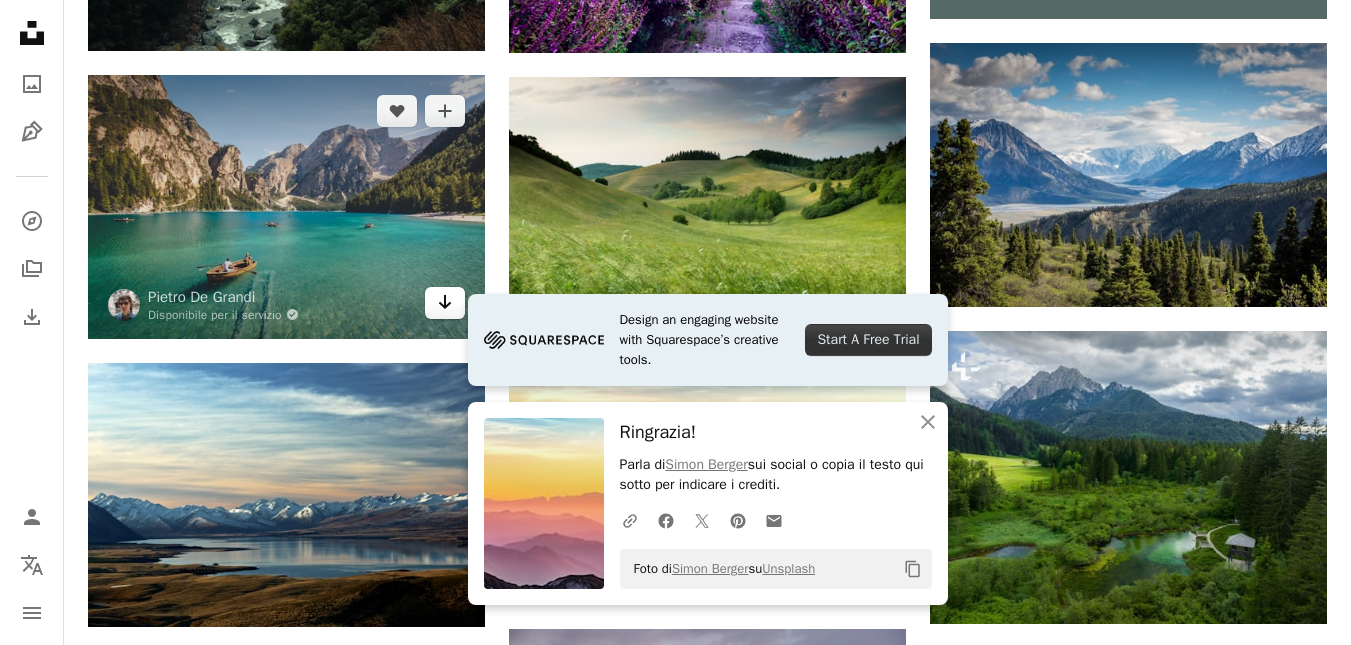 click on "Arrow pointing down" 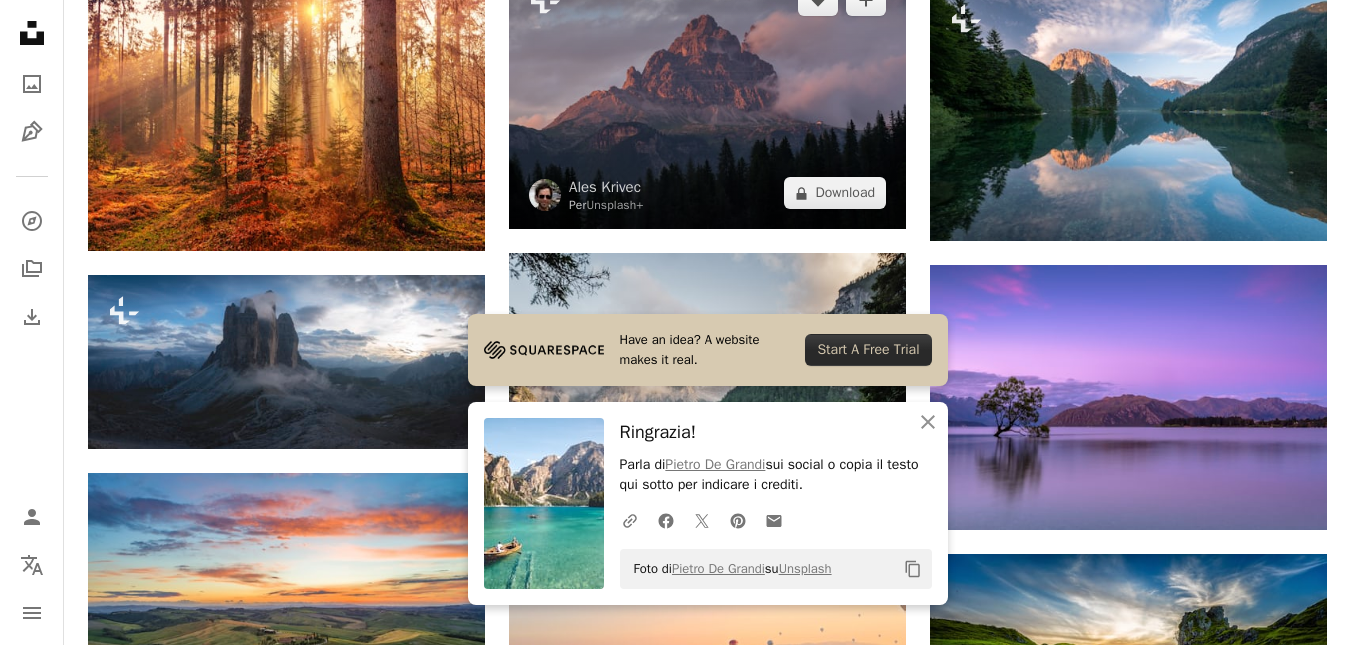 scroll, scrollTop: 1700, scrollLeft: 0, axis: vertical 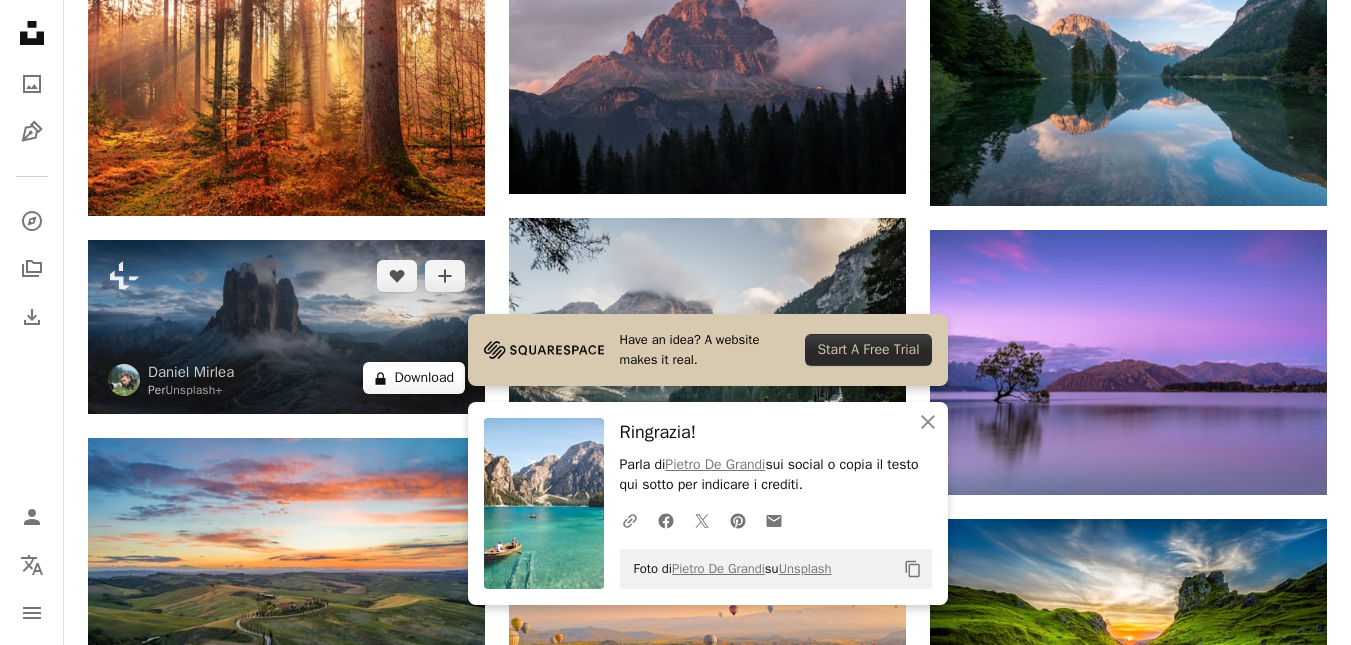 click on "A lock Download" at bounding box center [414, 378] 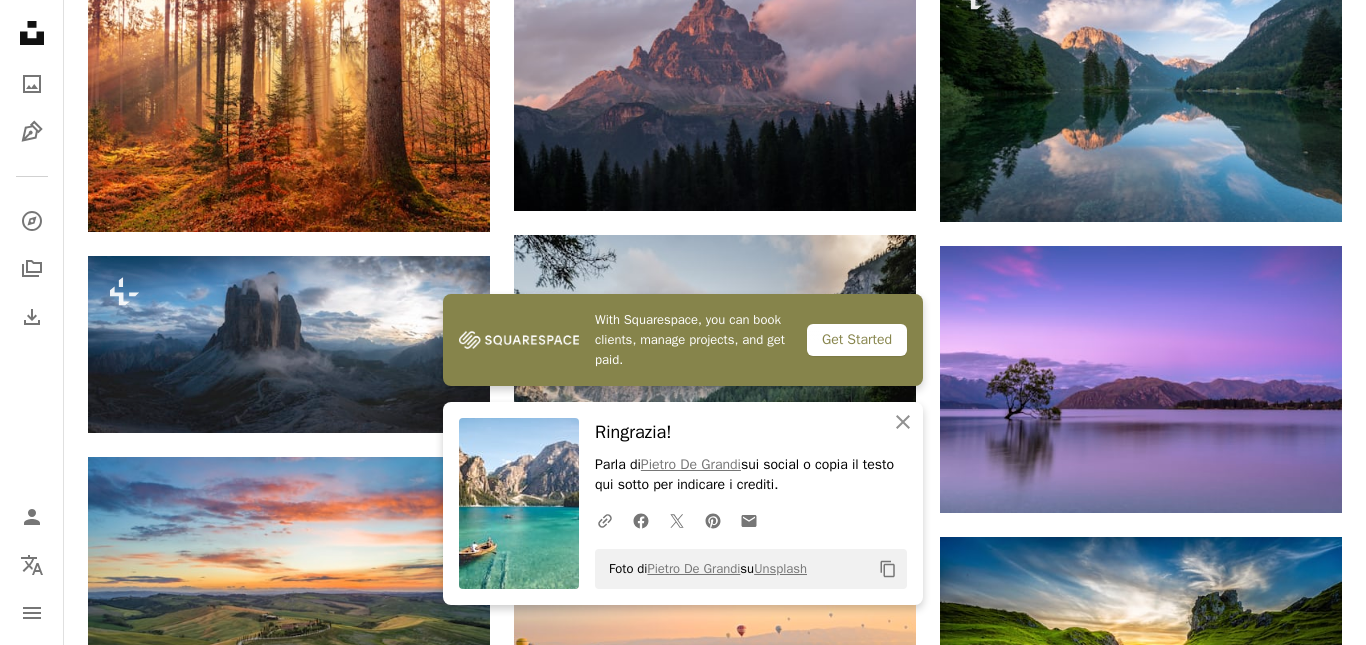 click on "[FIRST] [LAST]" at bounding box center (683, 4994) 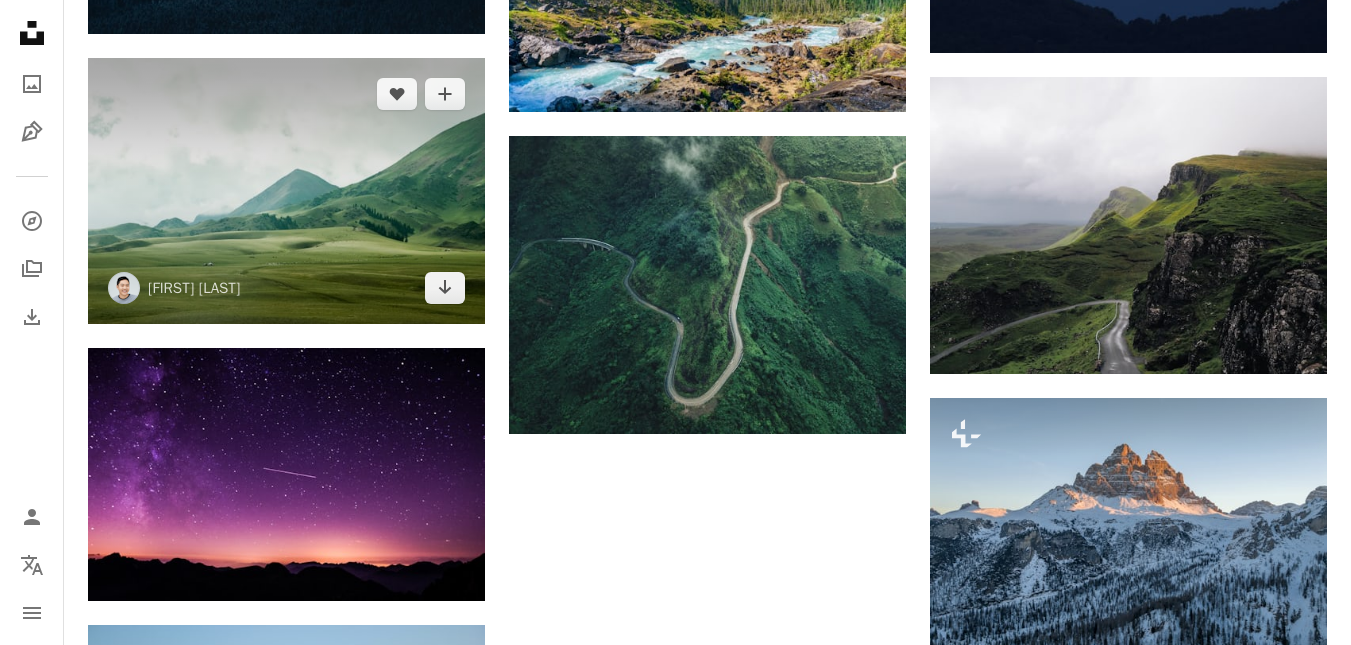 scroll, scrollTop: 4400, scrollLeft: 0, axis: vertical 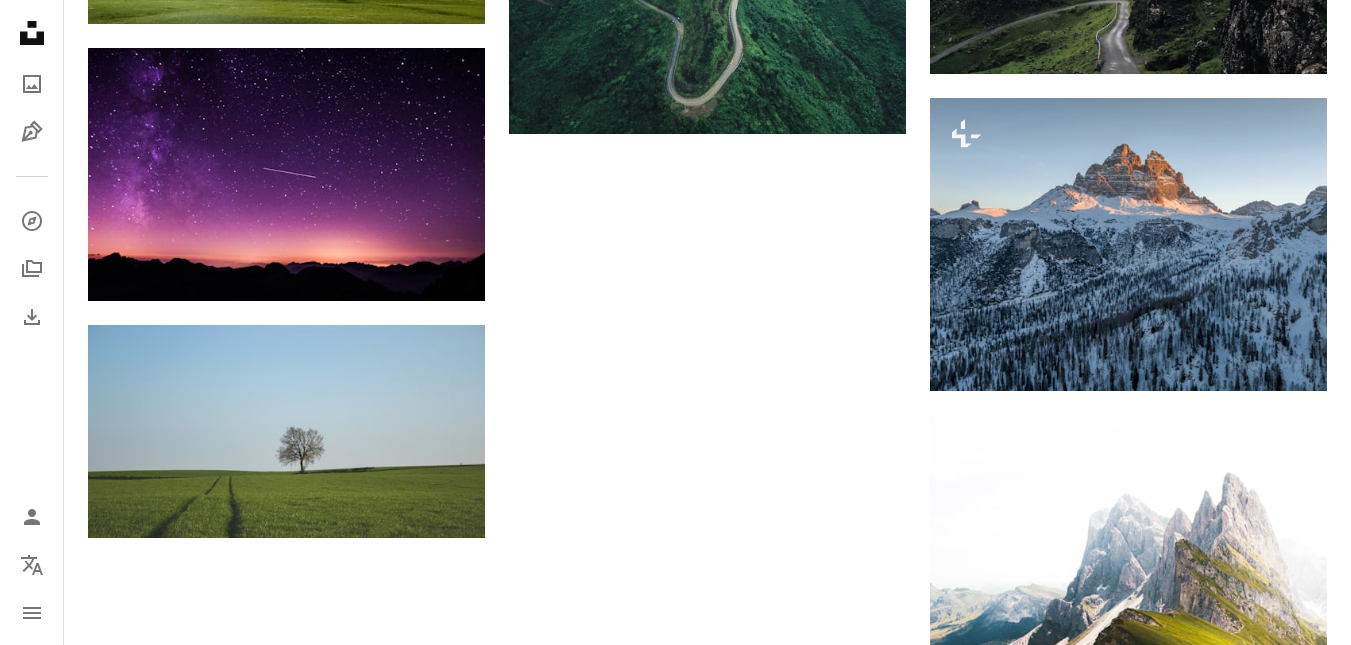 click on "Carica altro" at bounding box center (707, 1090) 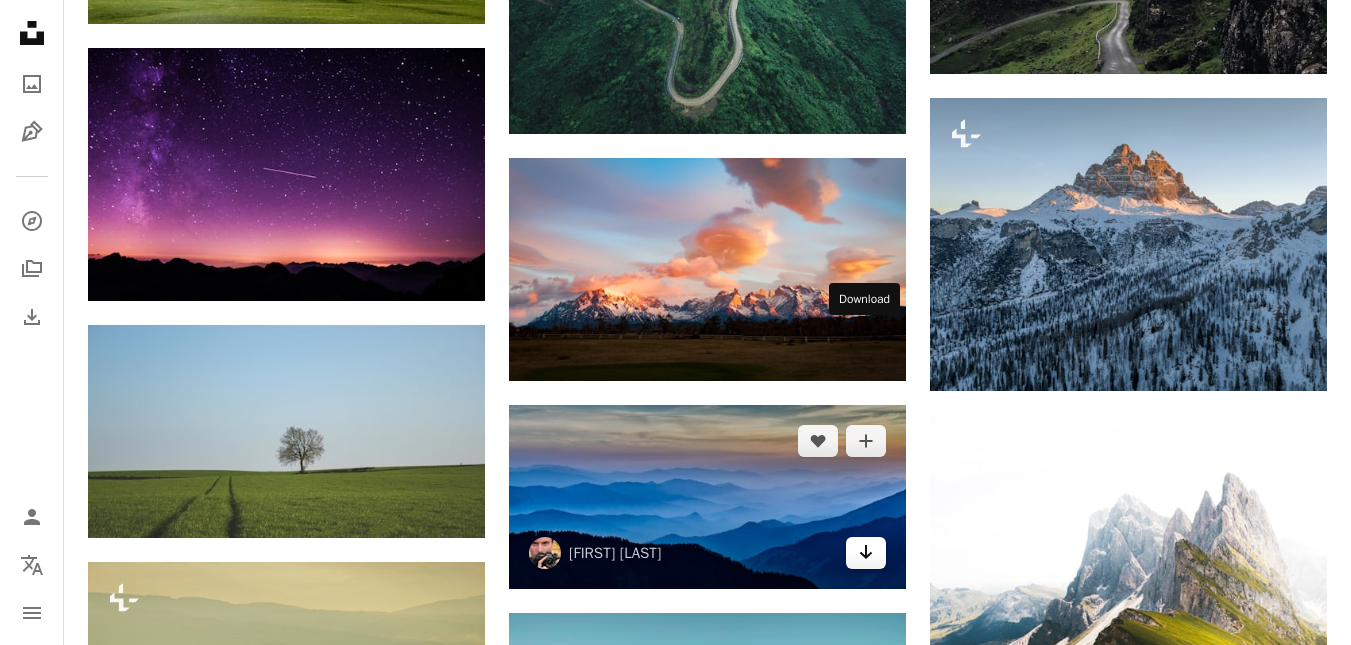 click on "Arrow pointing down" at bounding box center [866, 553] 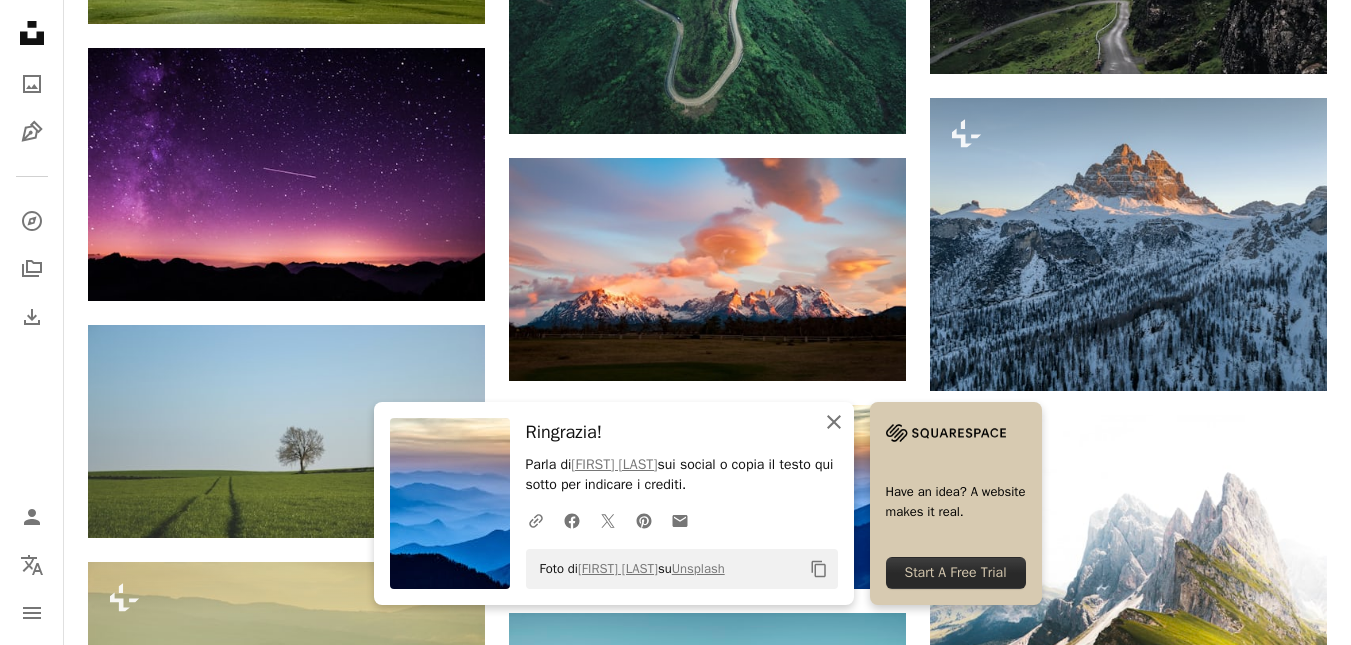 click 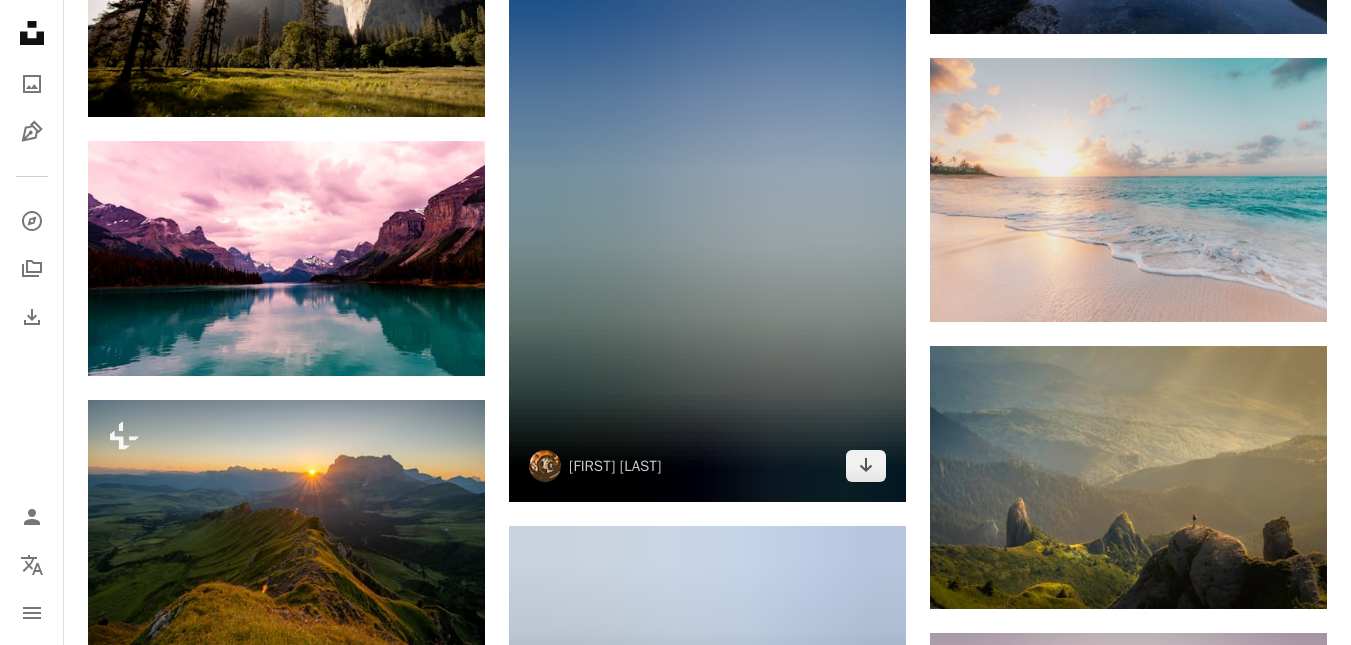 scroll, scrollTop: 6300, scrollLeft: 0, axis: vertical 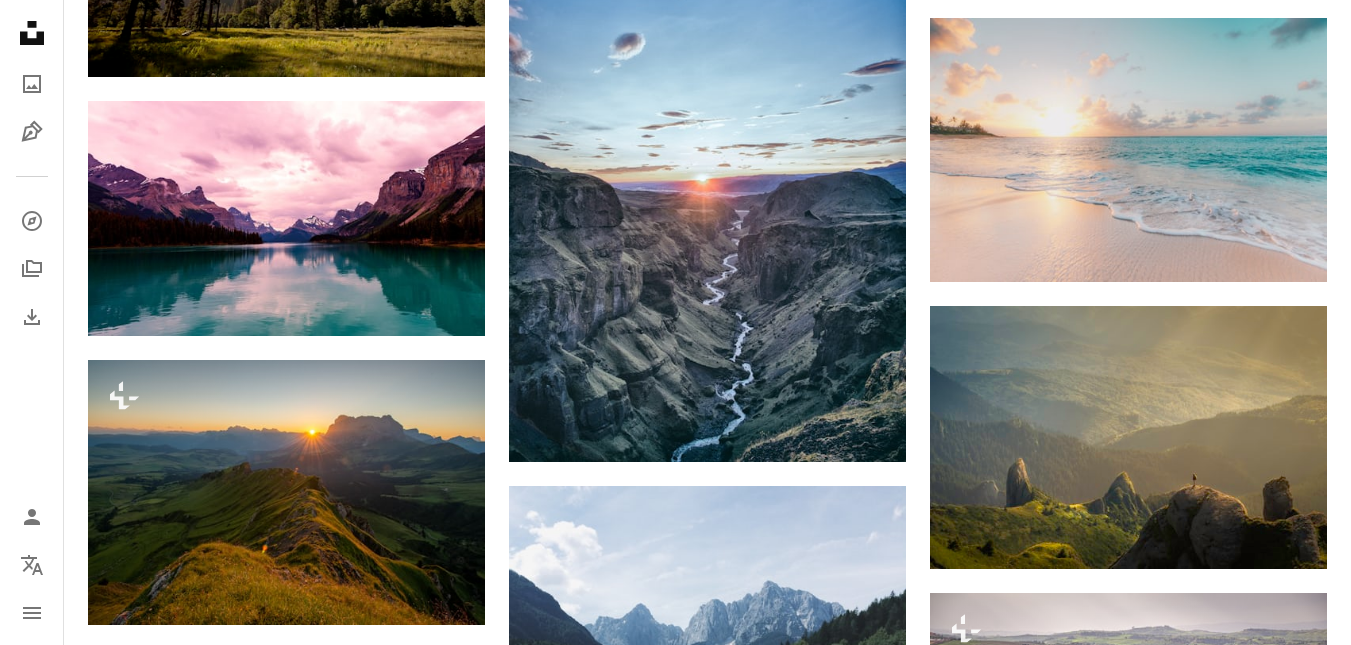 click on "Arrow pointing down" 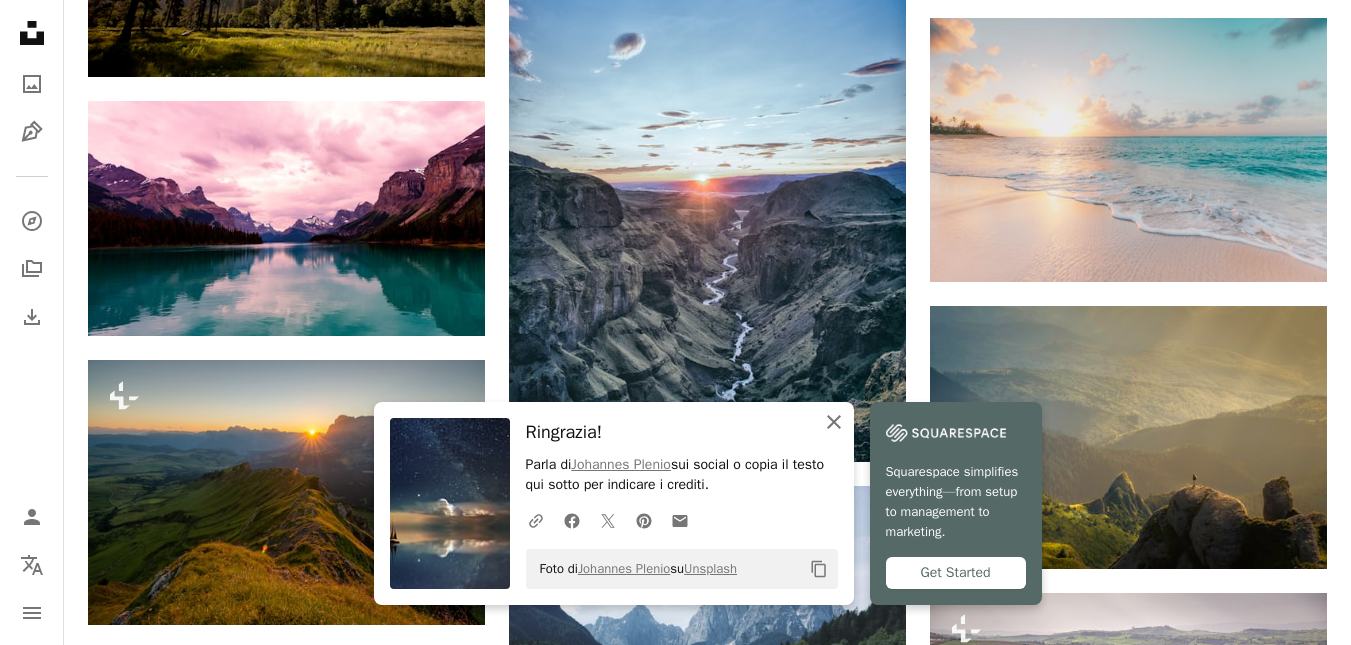 click on "An X shape" 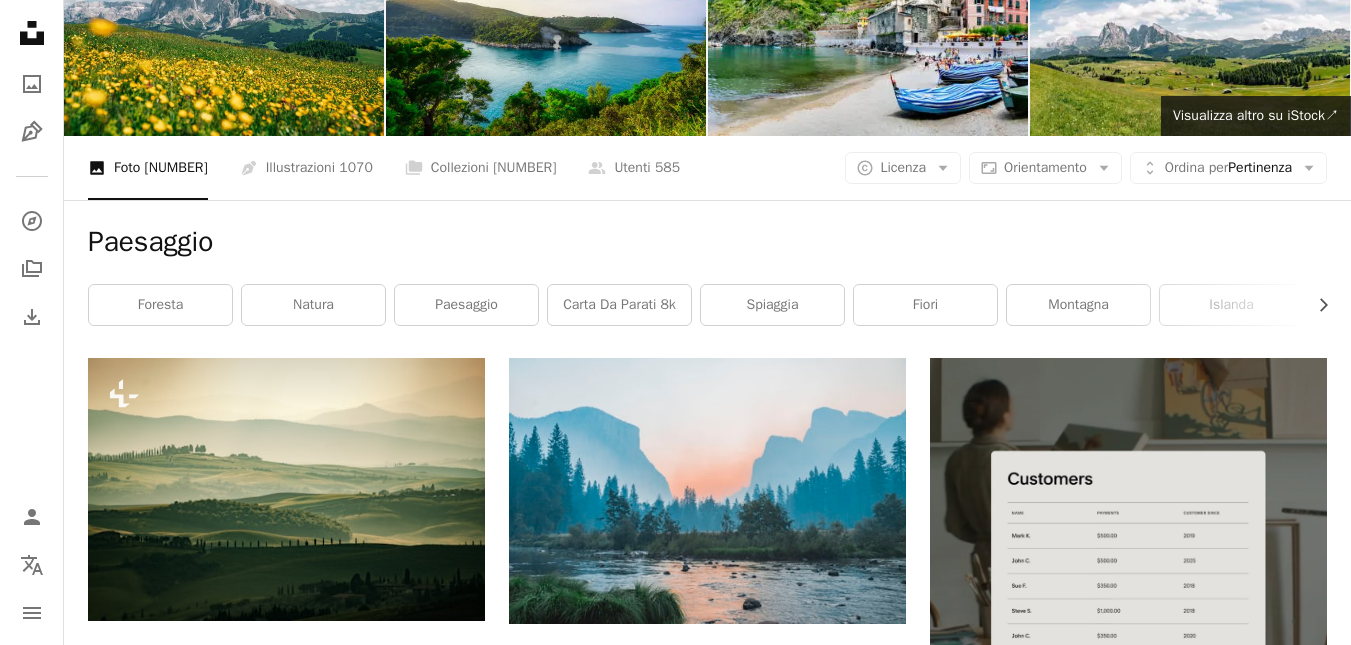 scroll, scrollTop: 100, scrollLeft: 0, axis: vertical 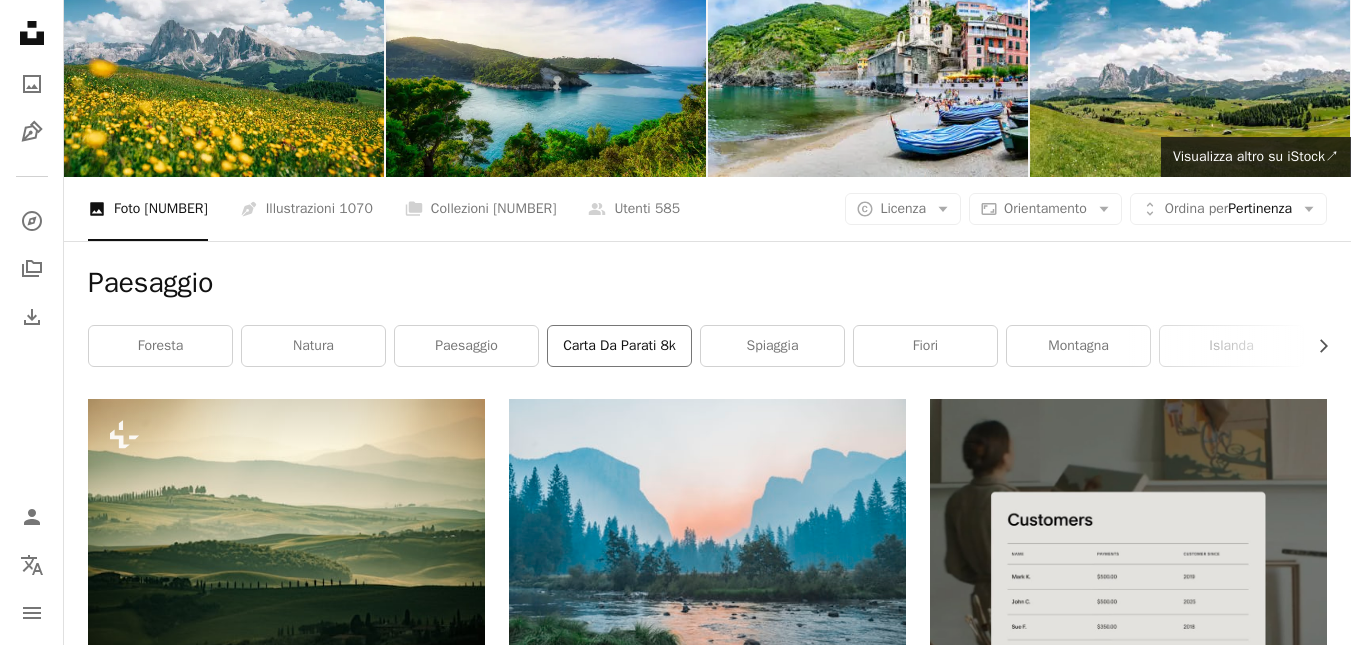 click on "carta da parati 8k" at bounding box center (619, 346) 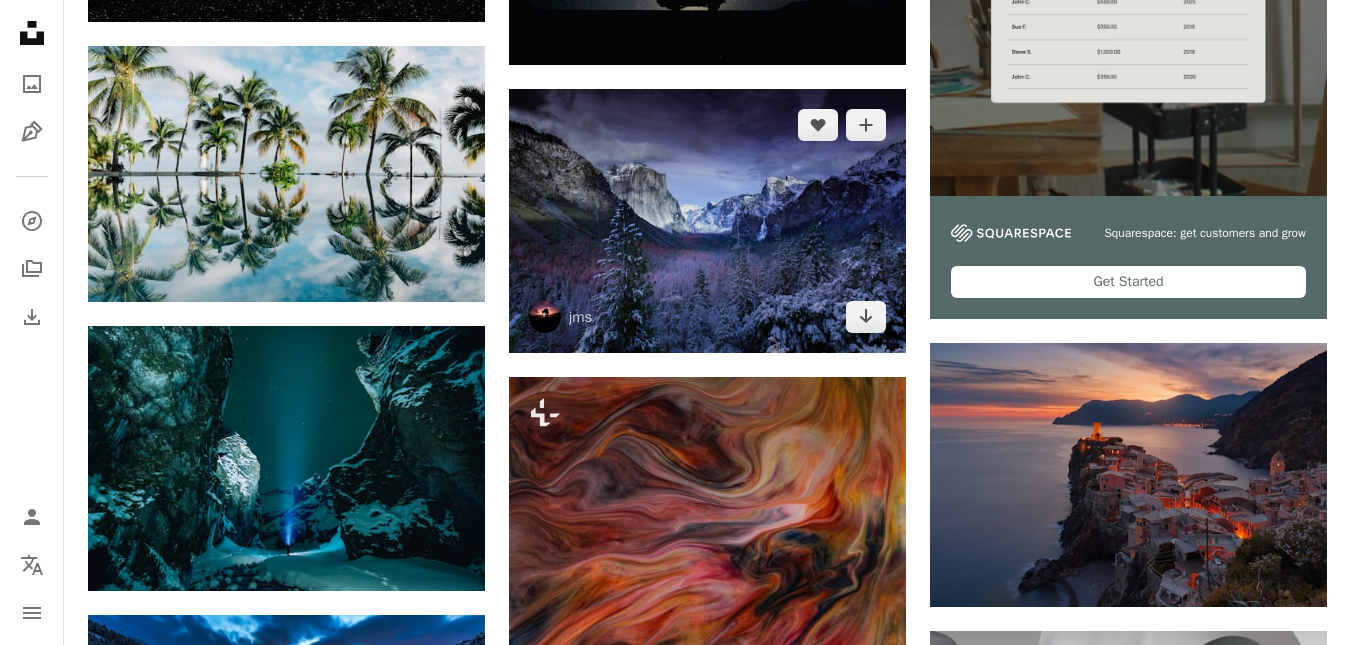 scroll, scrollTop: 800, scrollLeft: 0, axis: vertical 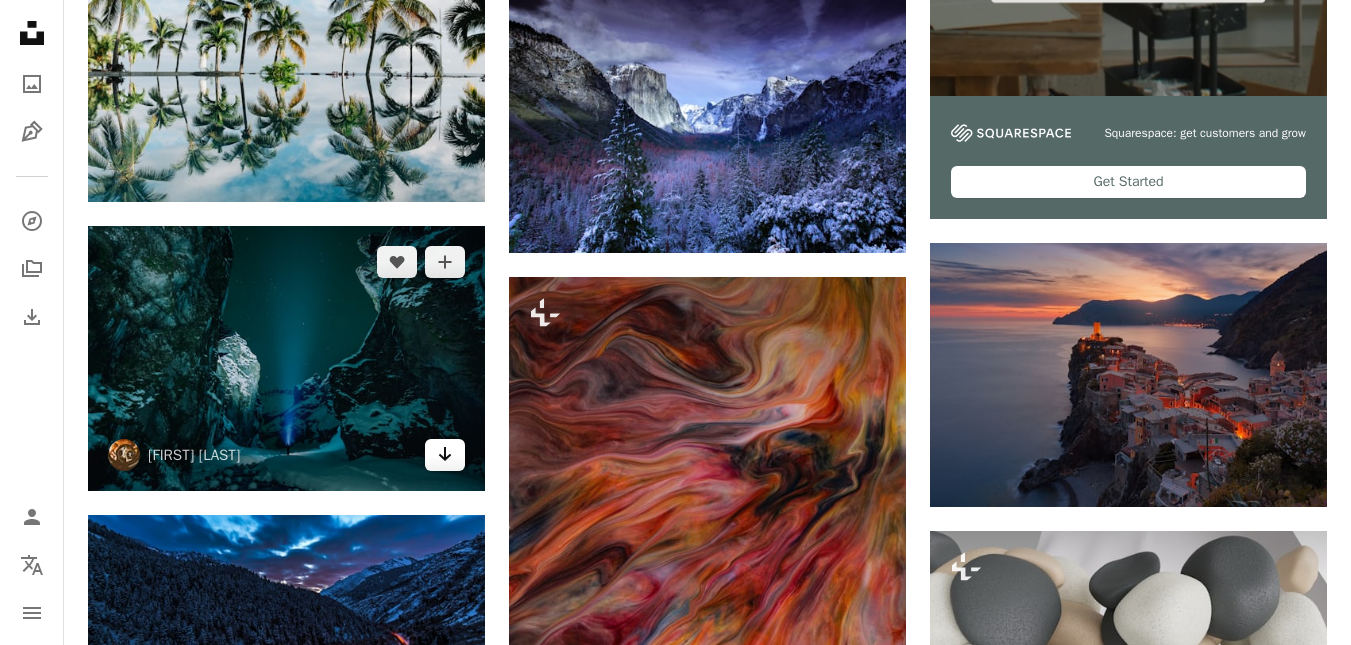 click on "Arrow pointing down" 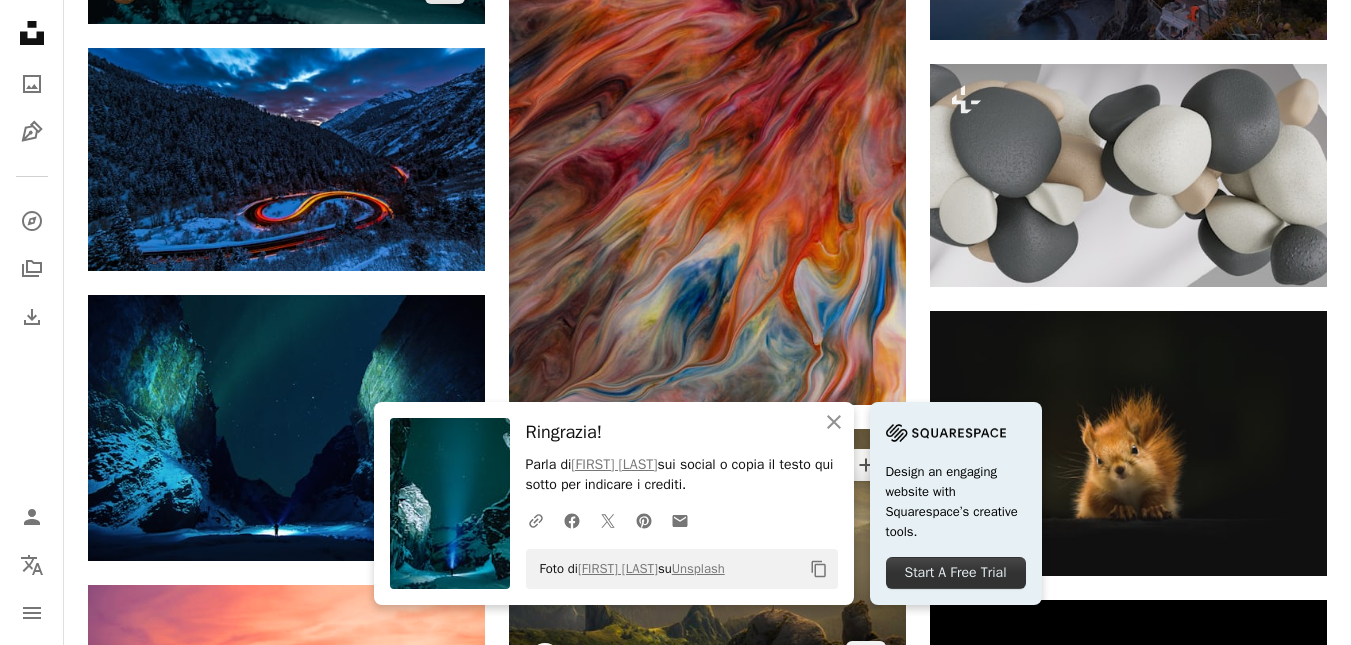 scroll, scrollTop: 1300, scrollLeft: 0, axis: vertical 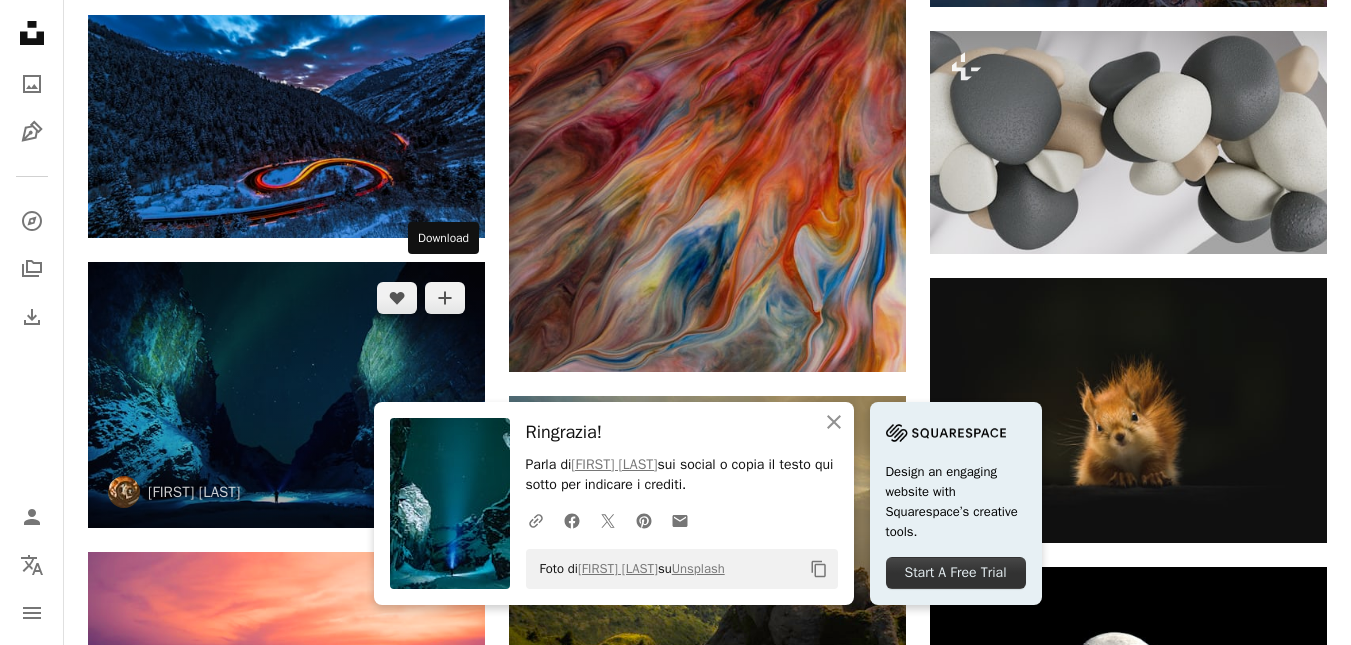 click on "Arrow pointing down" 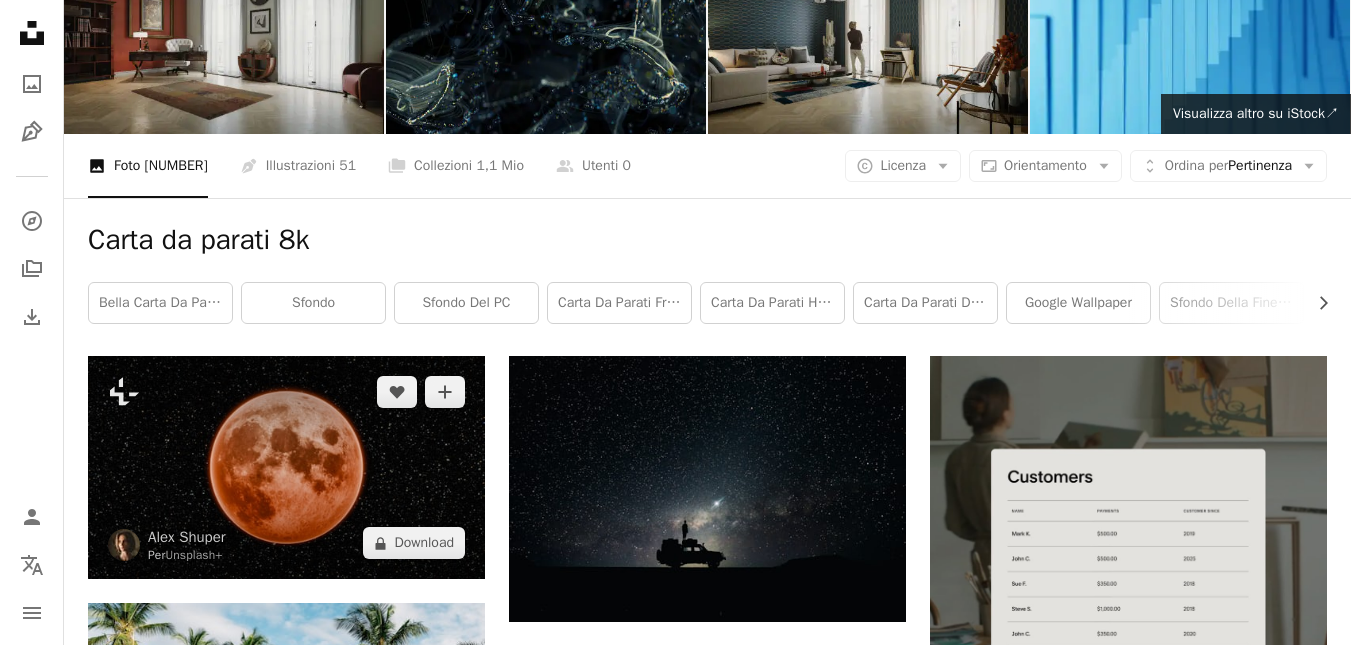 scroll, scrollTop: 0, scrollLeft: 0, axis: both 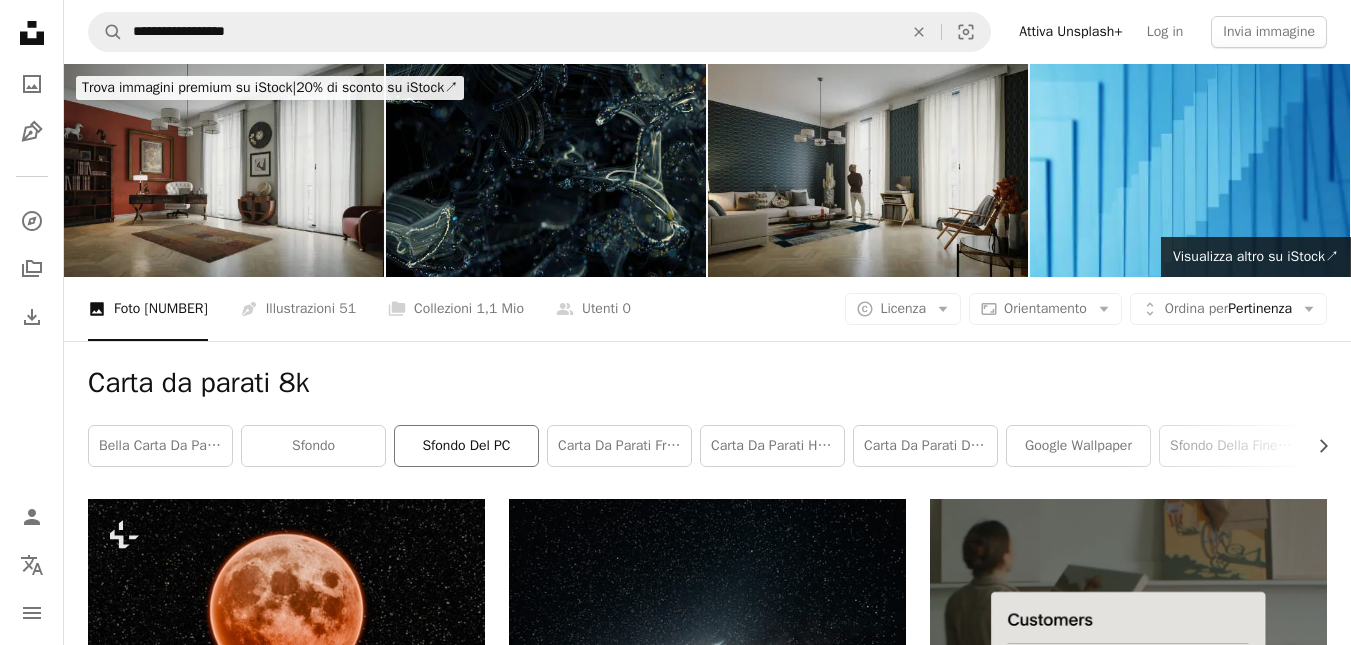click on "Sfondo del PC" at bounding box center (466, 446) 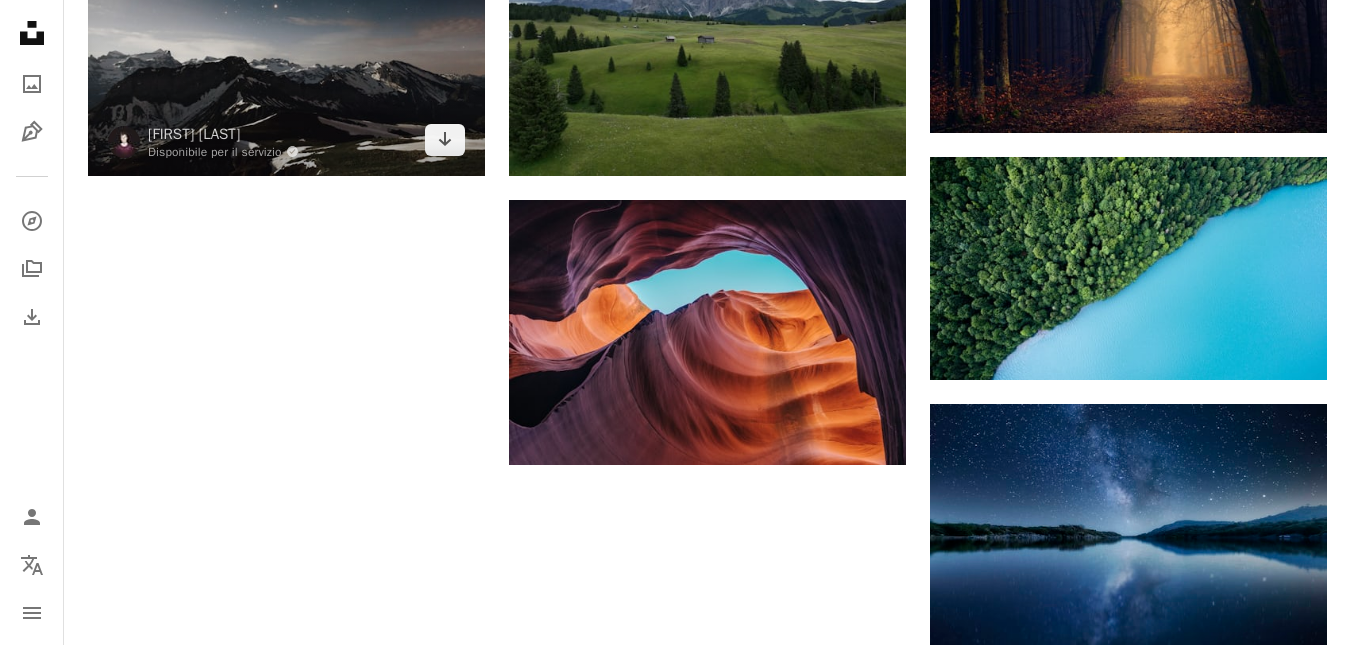 scroll, scrollTop: 2084, scrollLeft: 0, axis: vertical 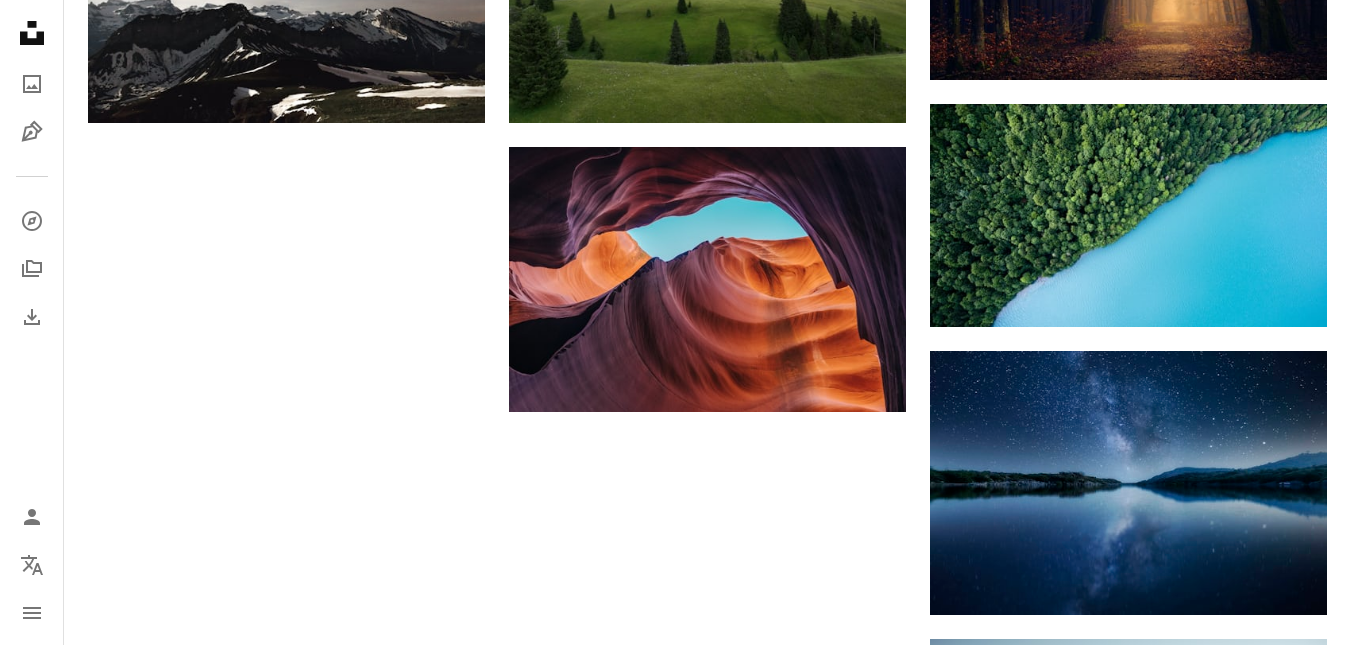 click on "Carica altro" at bounding box center [707, 984] 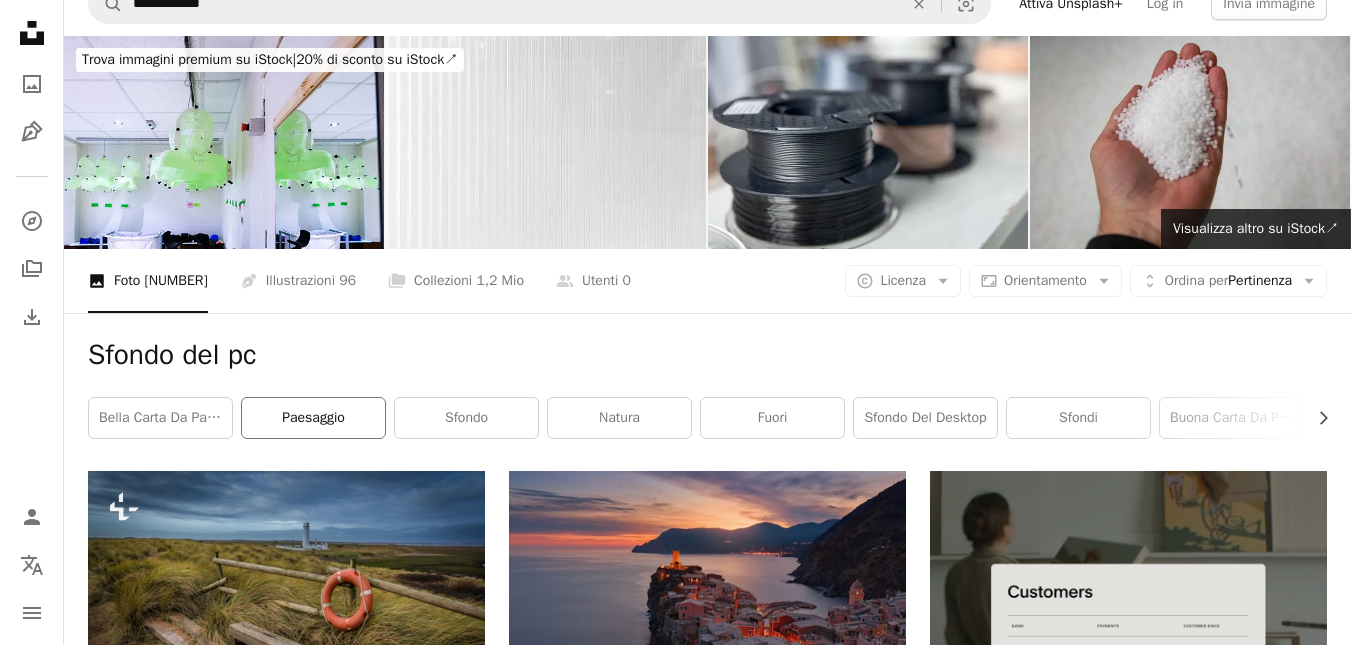 scroll, scrollTop: 0, scrollLeft: 0, axis: both 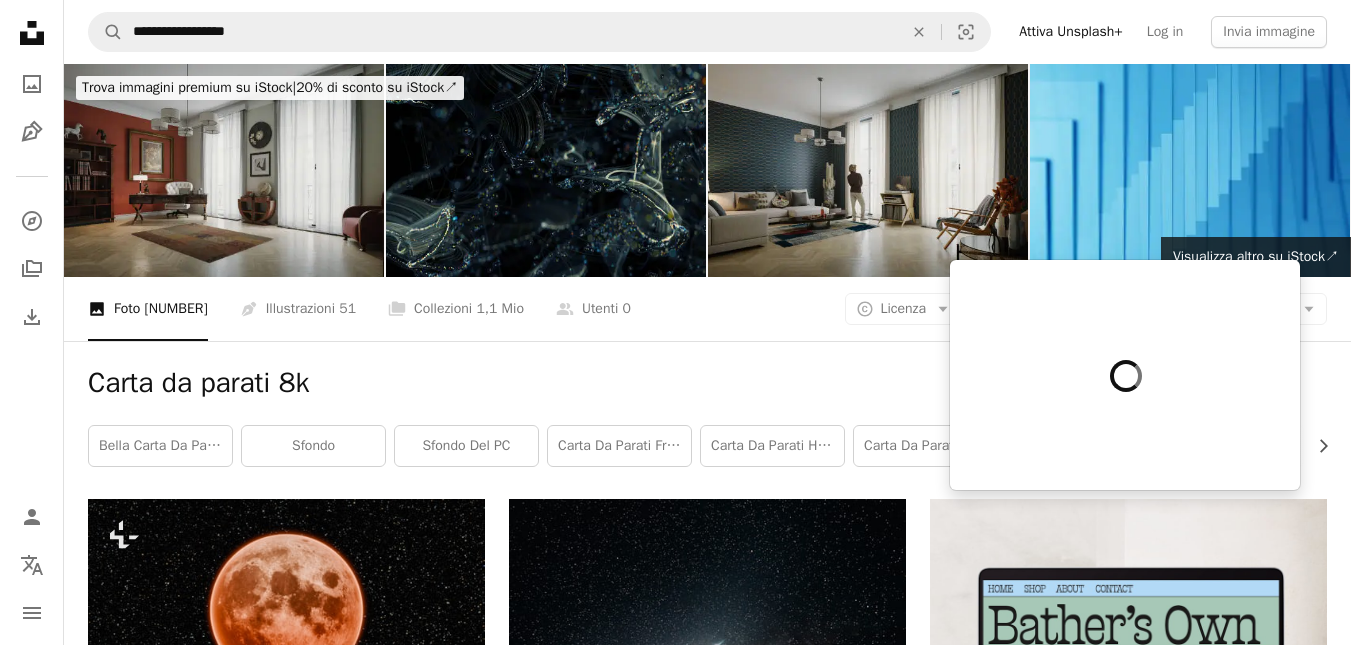 click on "Google Wallpaper" at bounding box center [1078, 446] 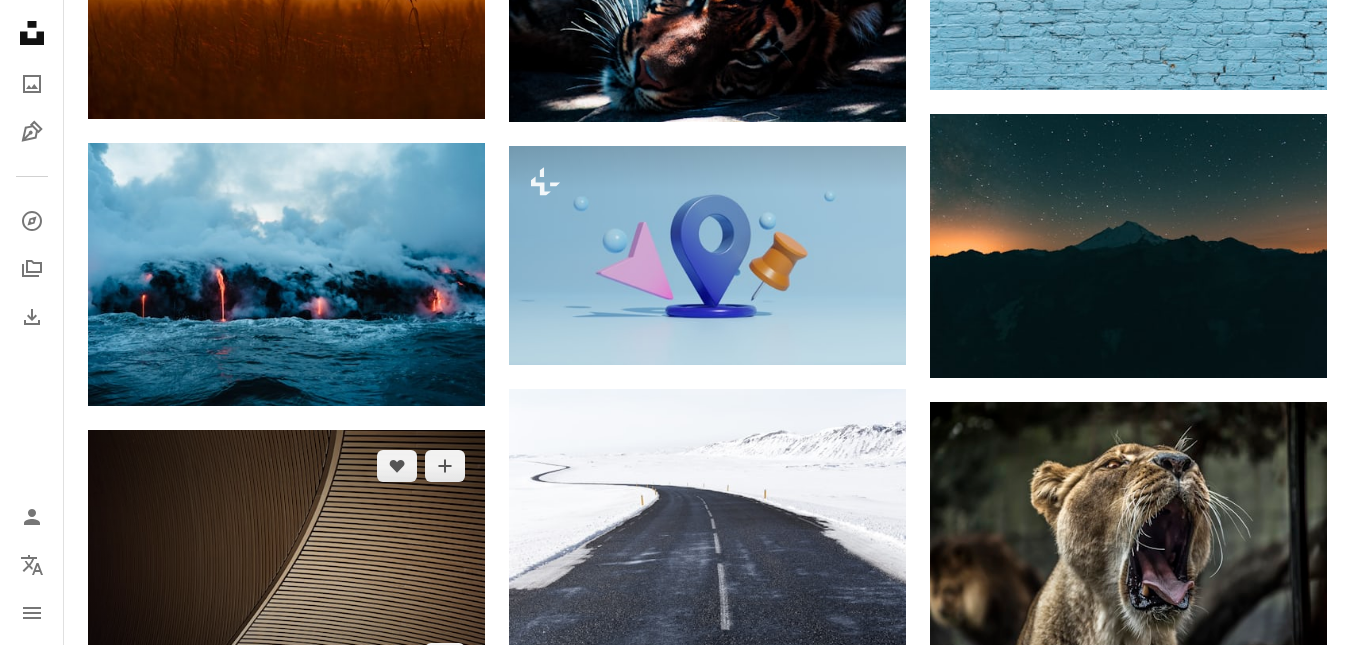 scroll, scrollTop: 1800, scrollLeft: 0, axis: vertical 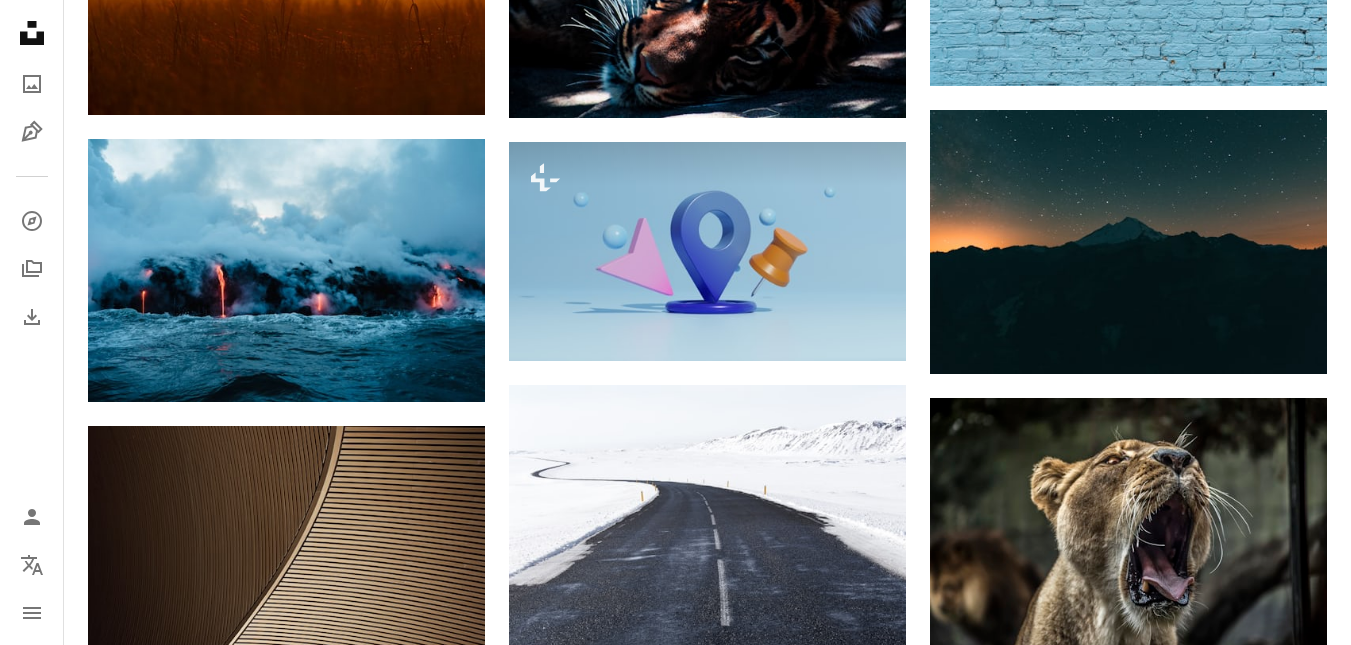 click on "Carica altro" at bounding box center (707, 1031) 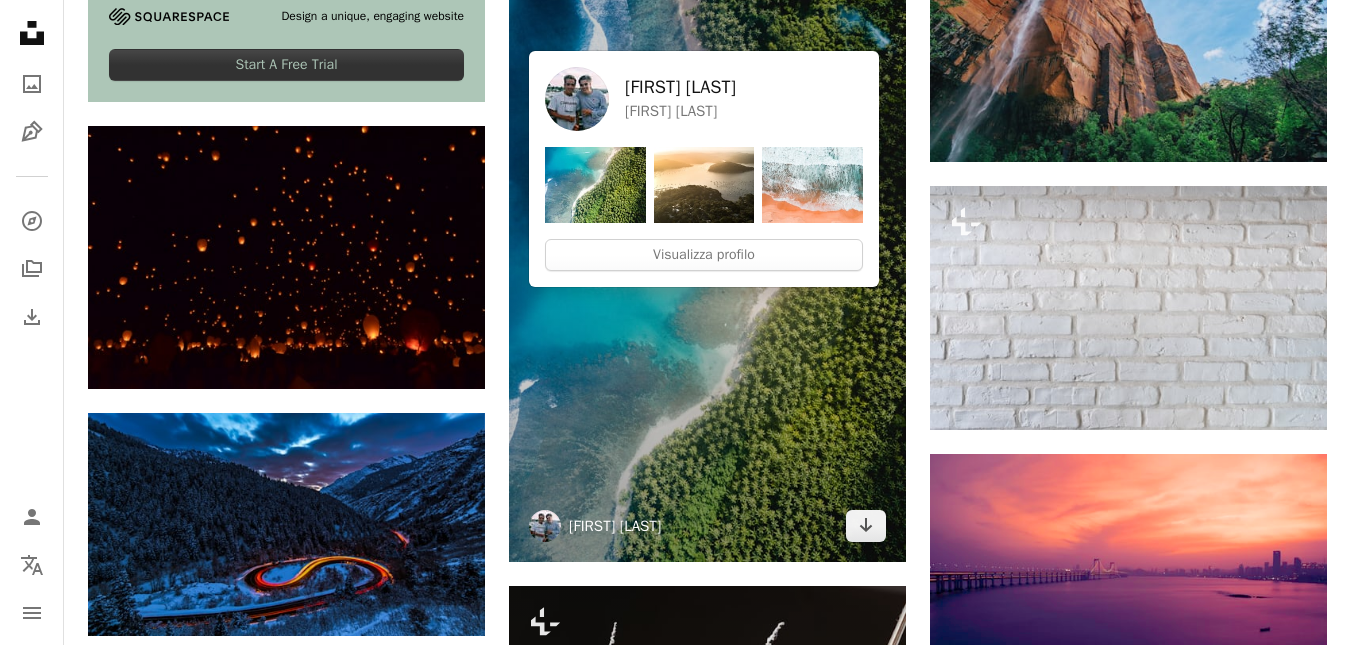 scroll, scrollTop: 3800, scrollLeft: 0, axis: vertical 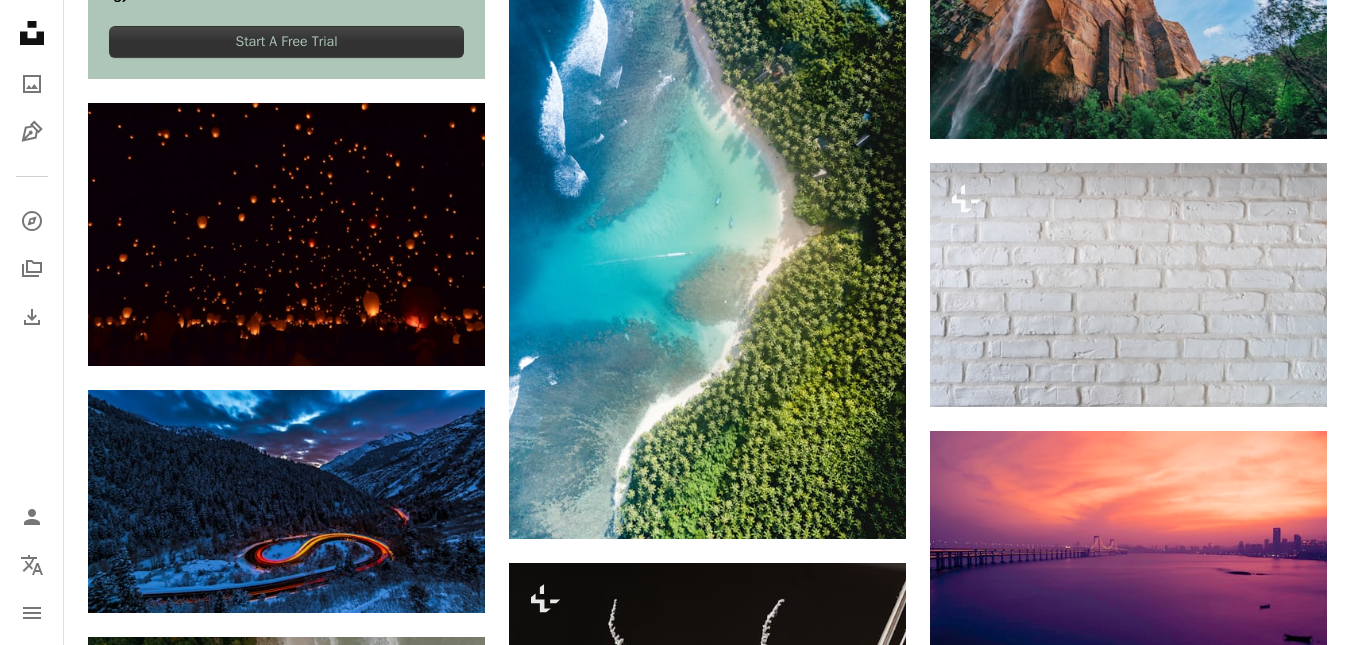 click on "Arrow pointing down" 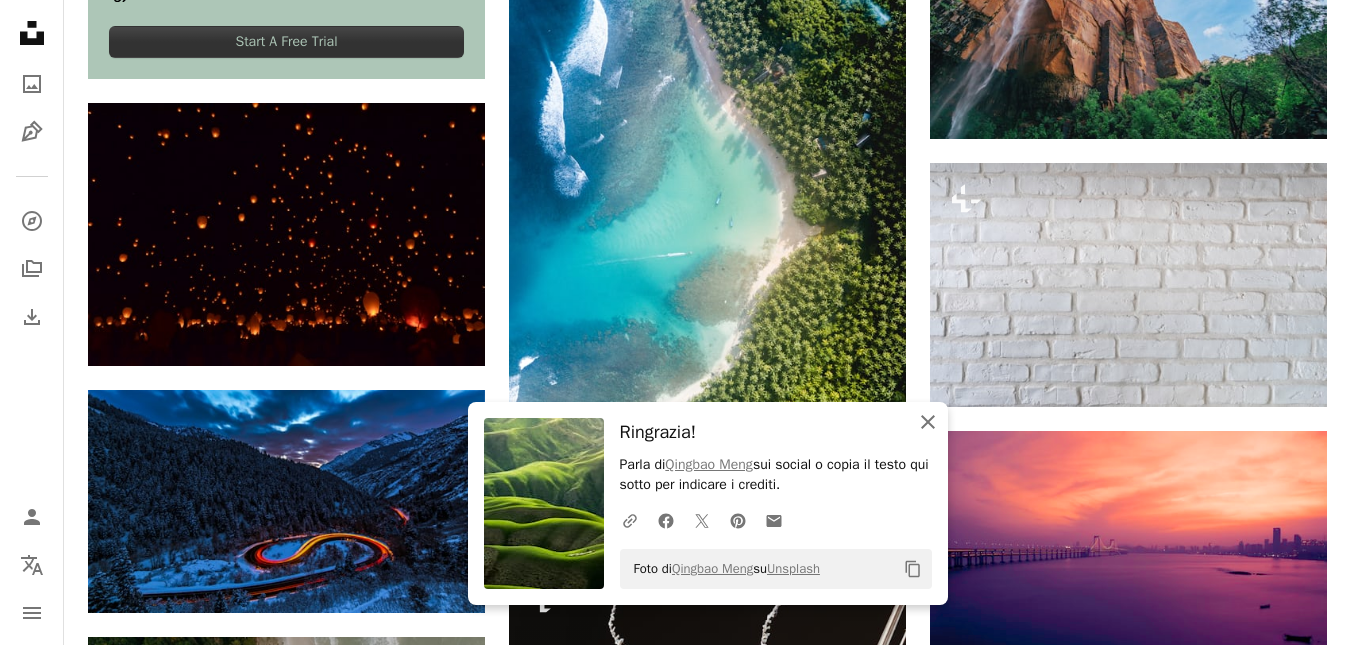 click on "An X shape" 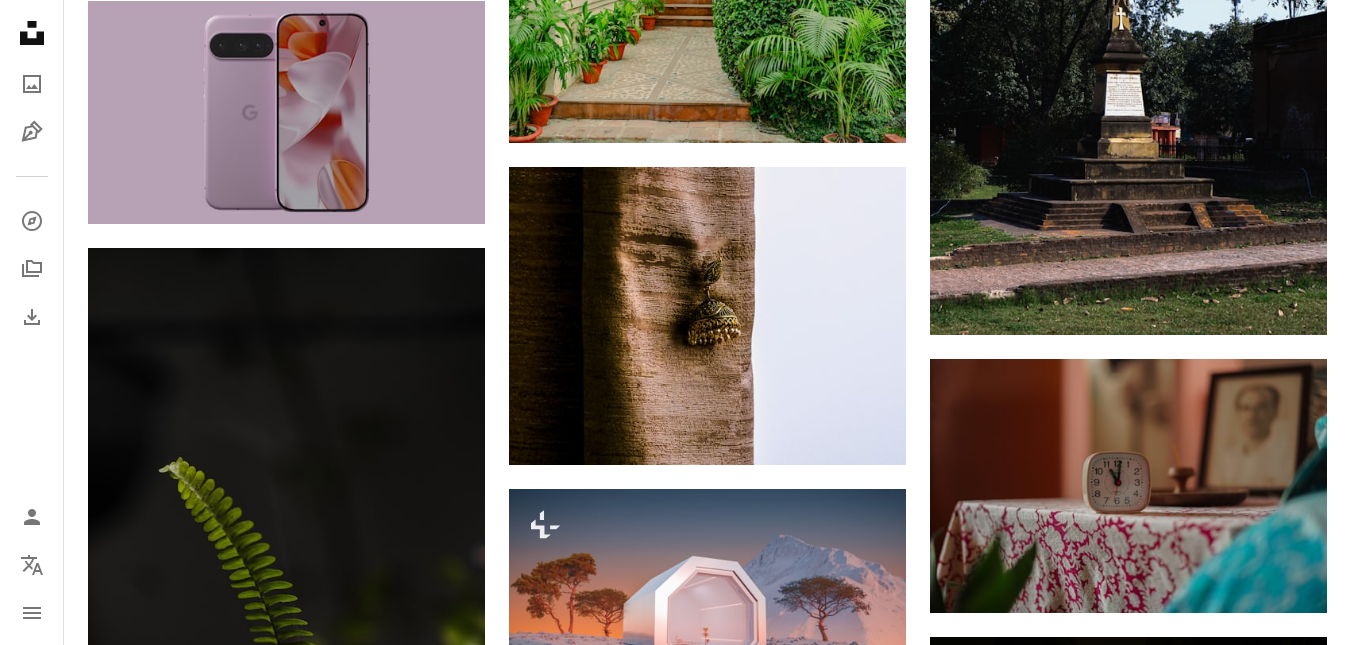 scroll, scrollTop: 19100, scrollLeft: 0, axis: vertical 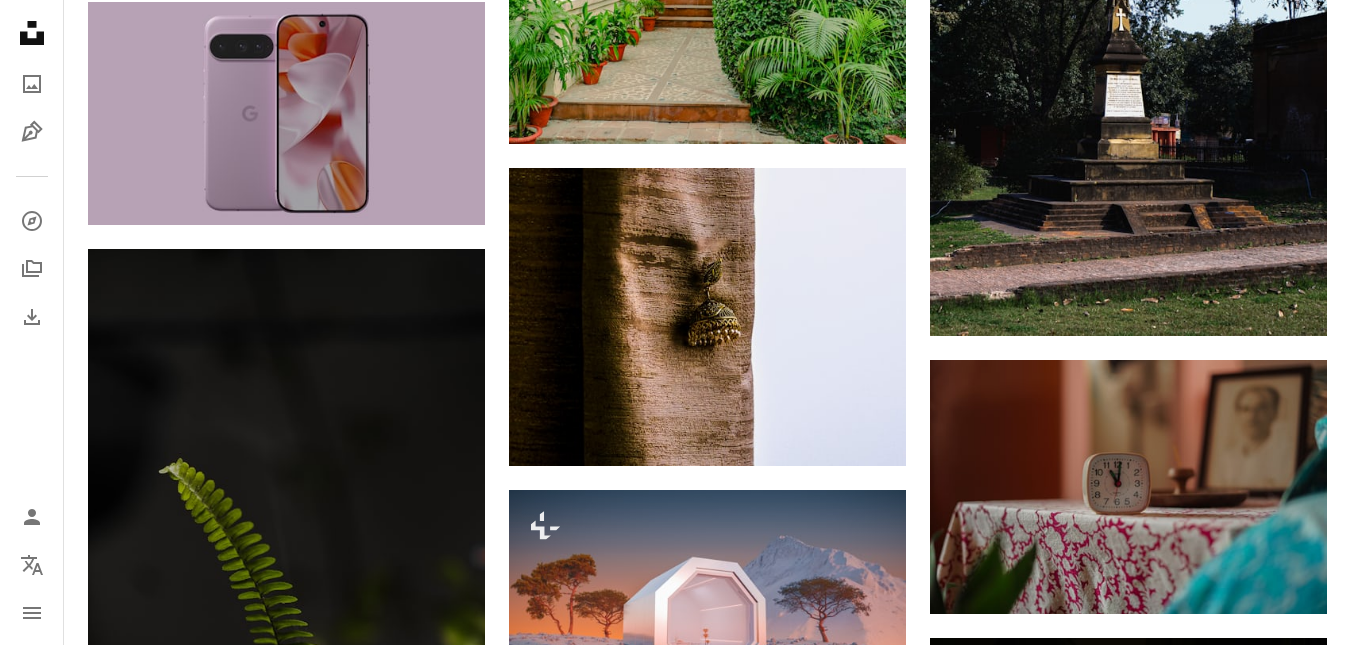 click on "Arrow pointing down" 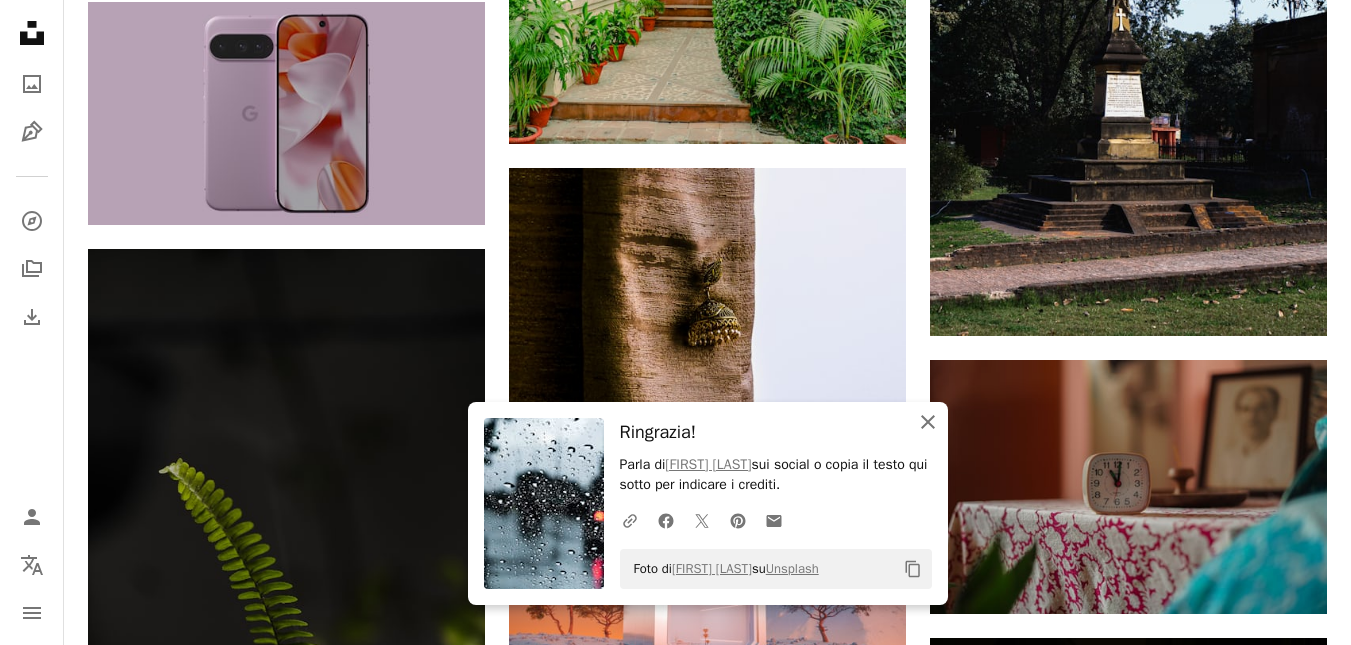 click 